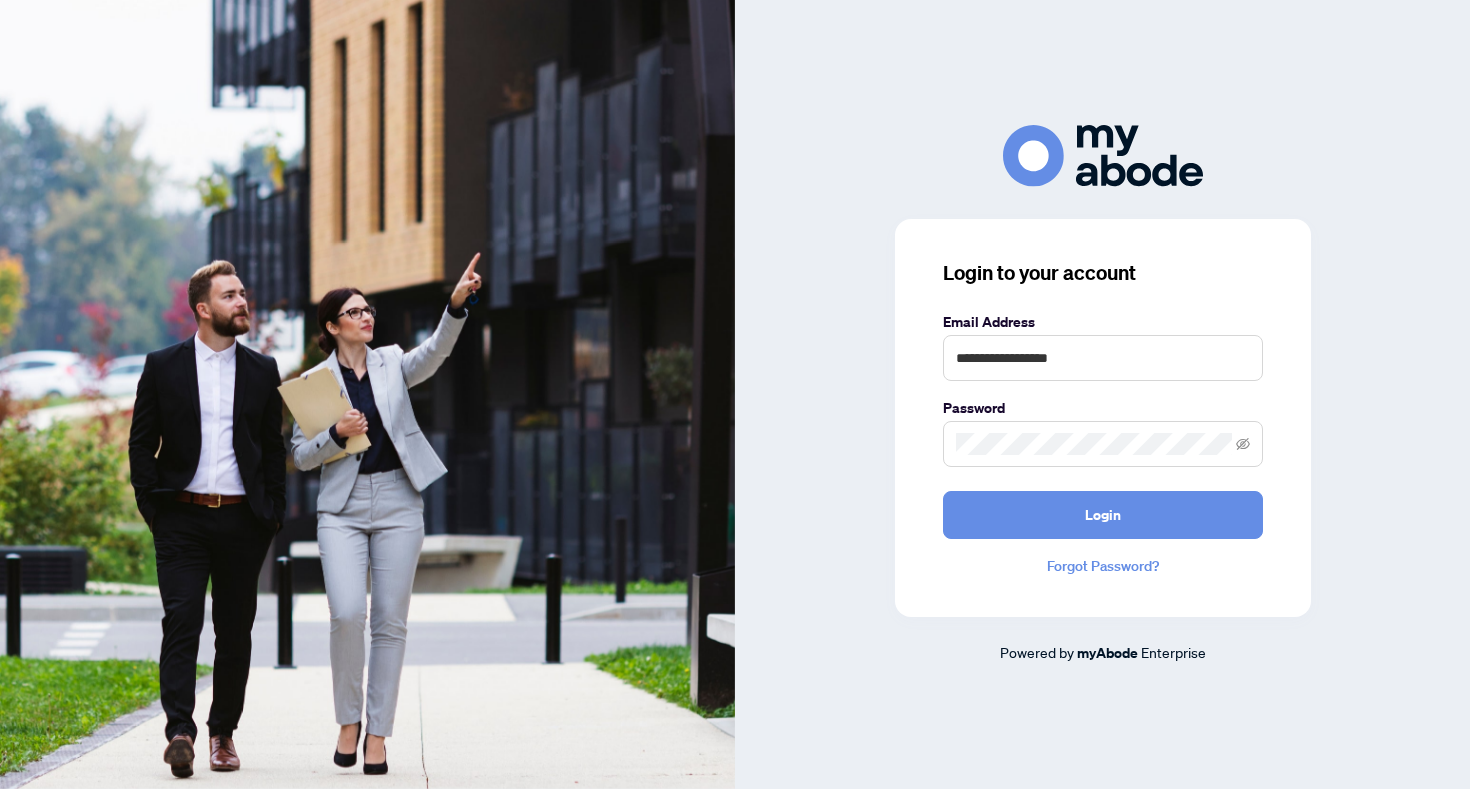 scroll, scrollTop: 0, scrollLeft: 0, axis: both 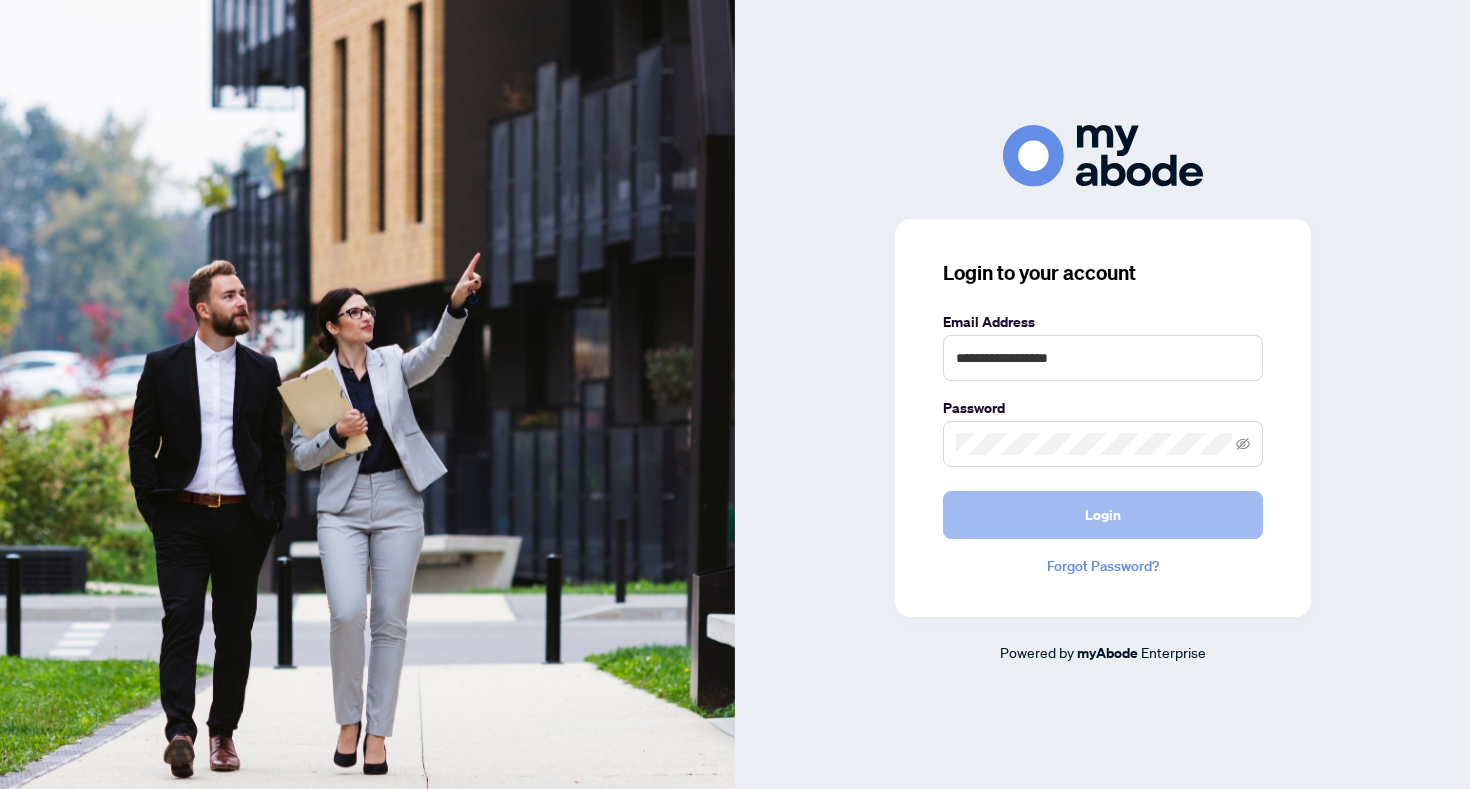 click on "Login" at bounding box center [1103, 515] 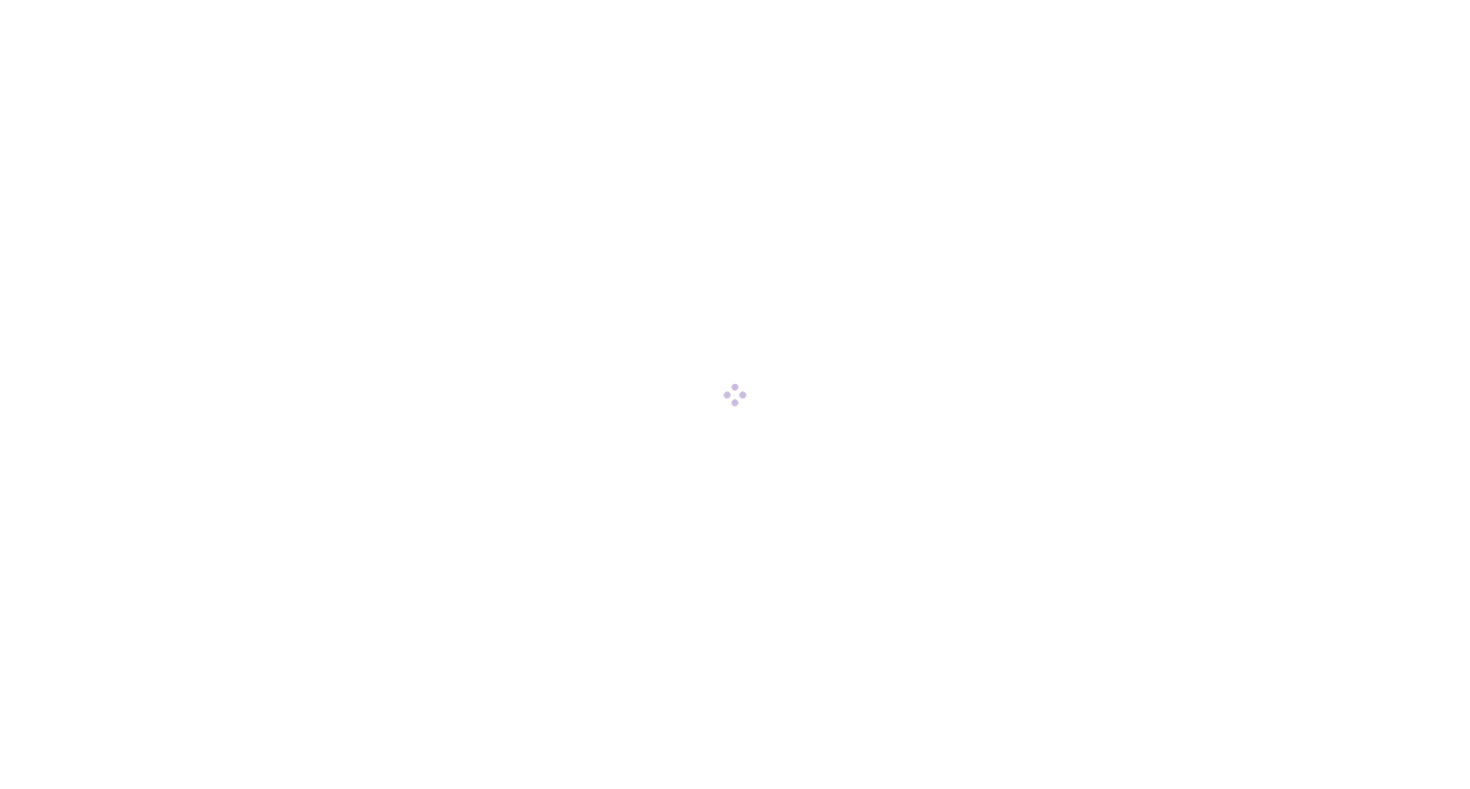 scroll, scrollTop: 0, scrollLeft: 0, axis: both 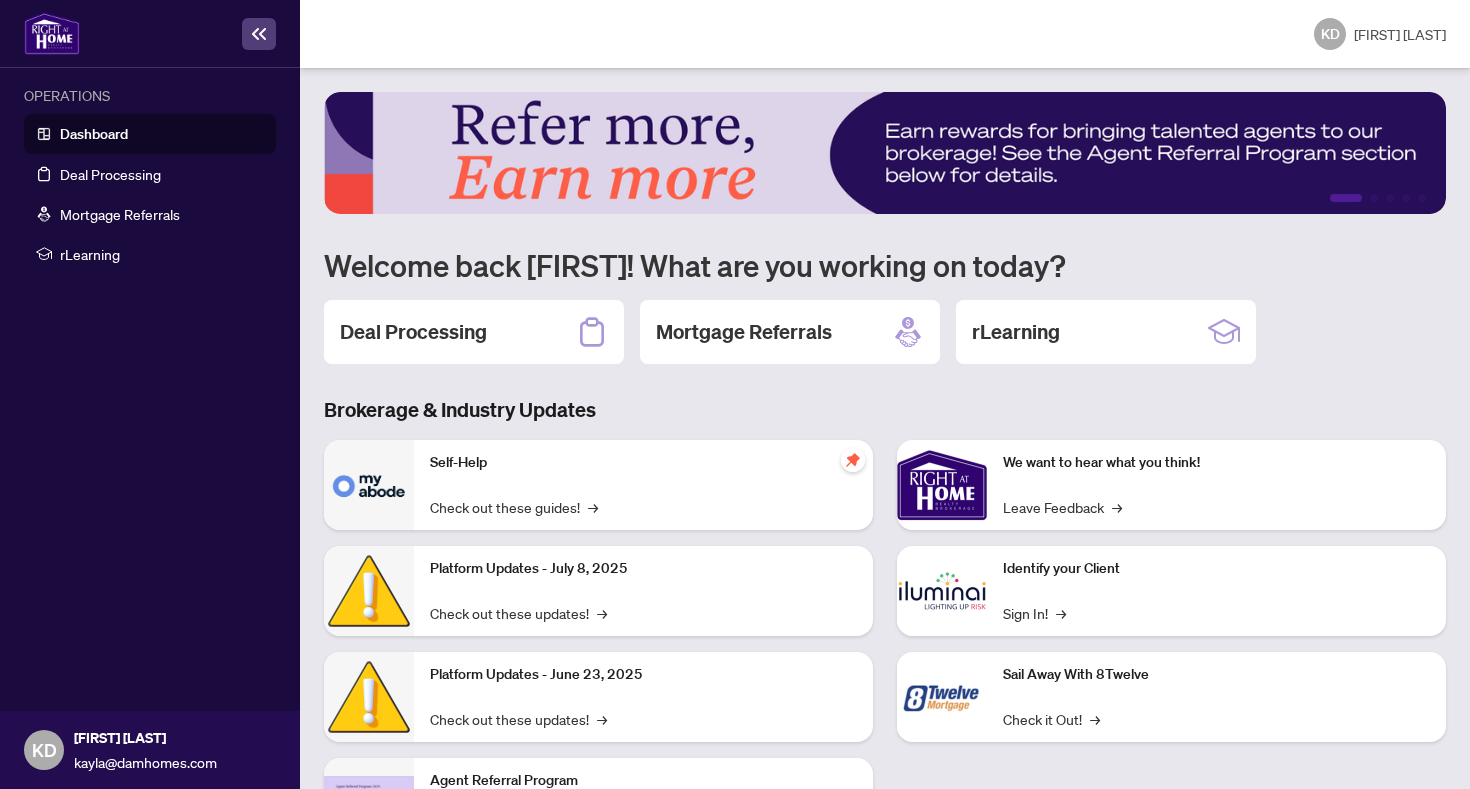 click on "Dashboard" at bounding box center (94, 134) 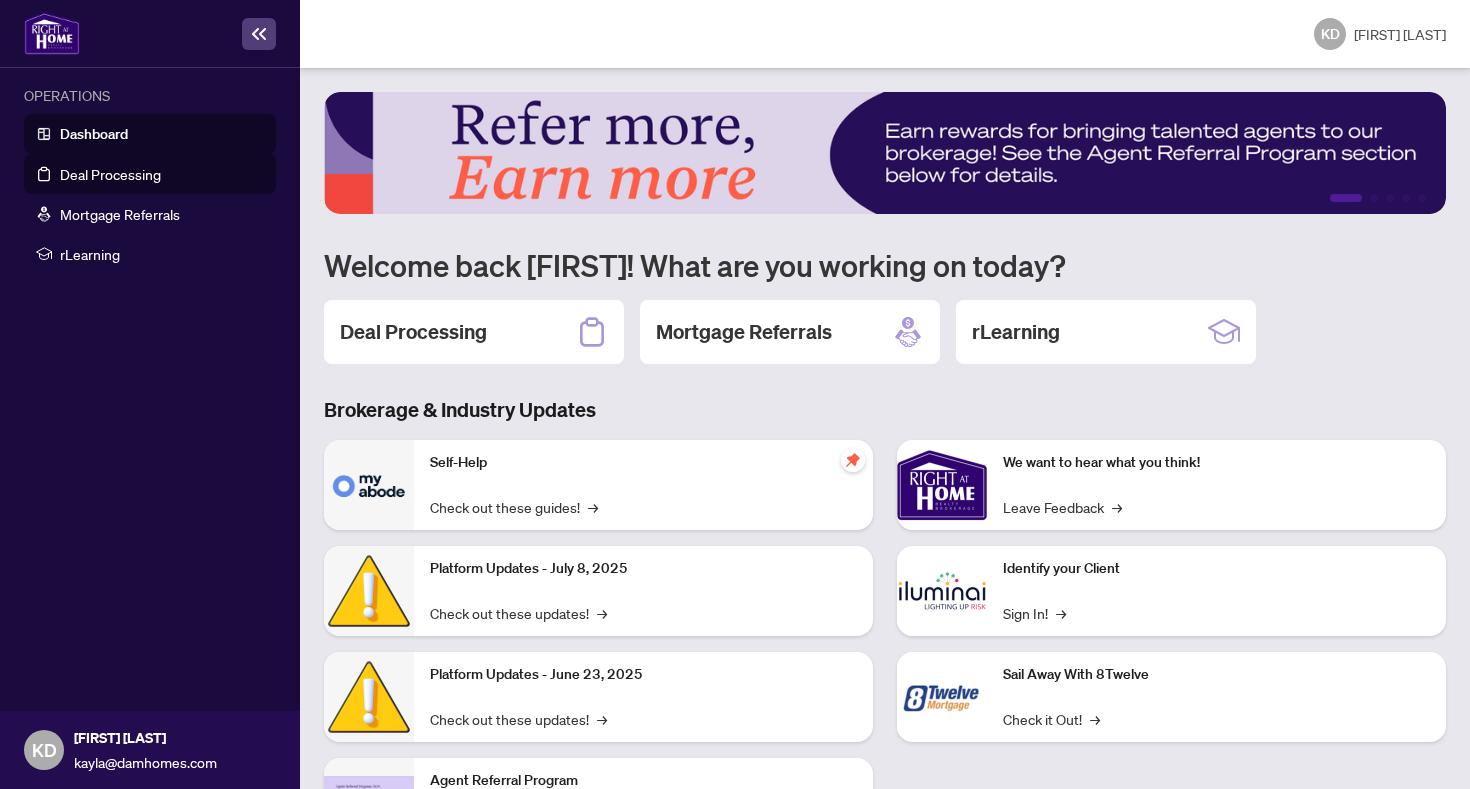 click on "Deal Processing" at bounding box center (110, 174) 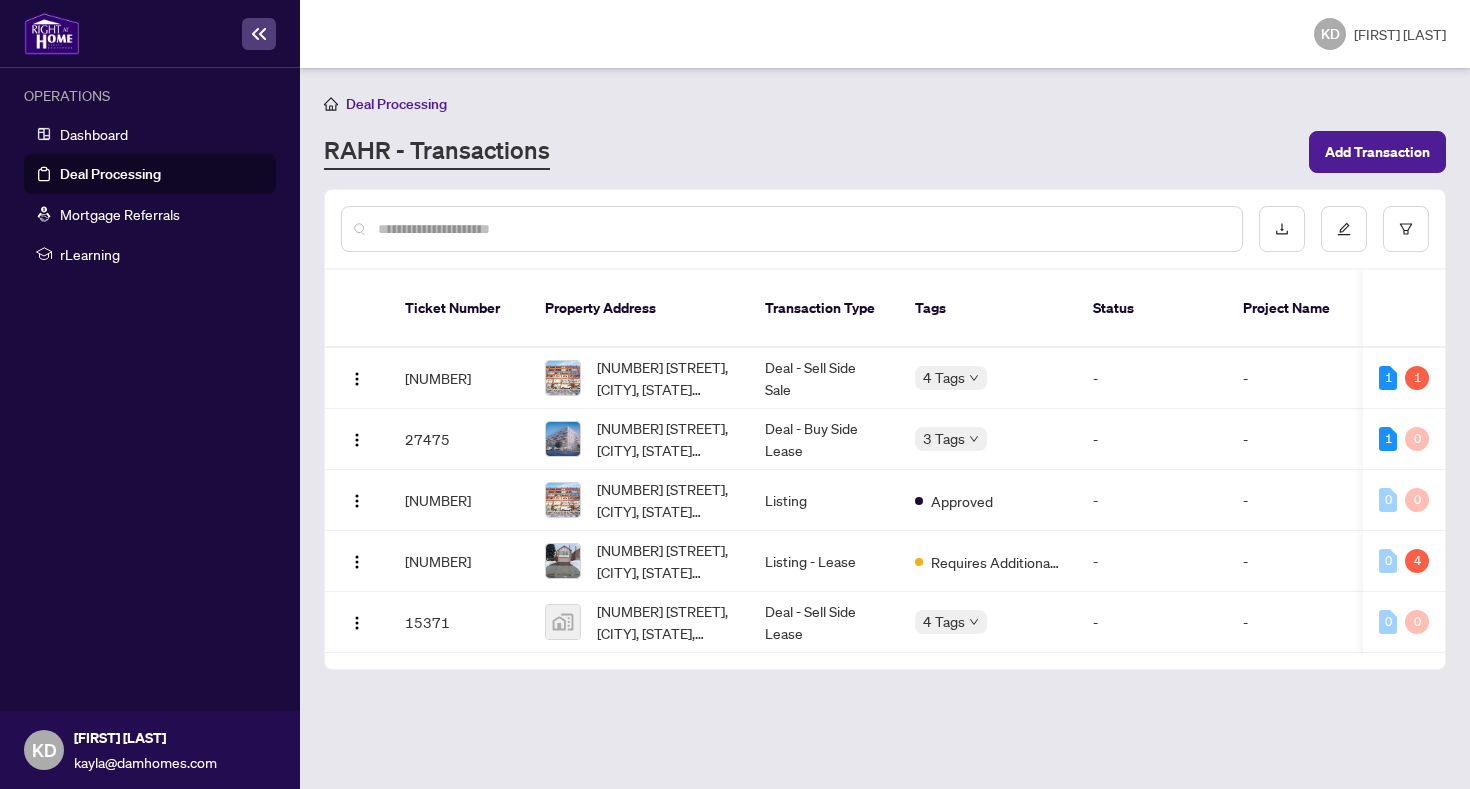 click on "Deal Processing" at bounding box center (110, 174) 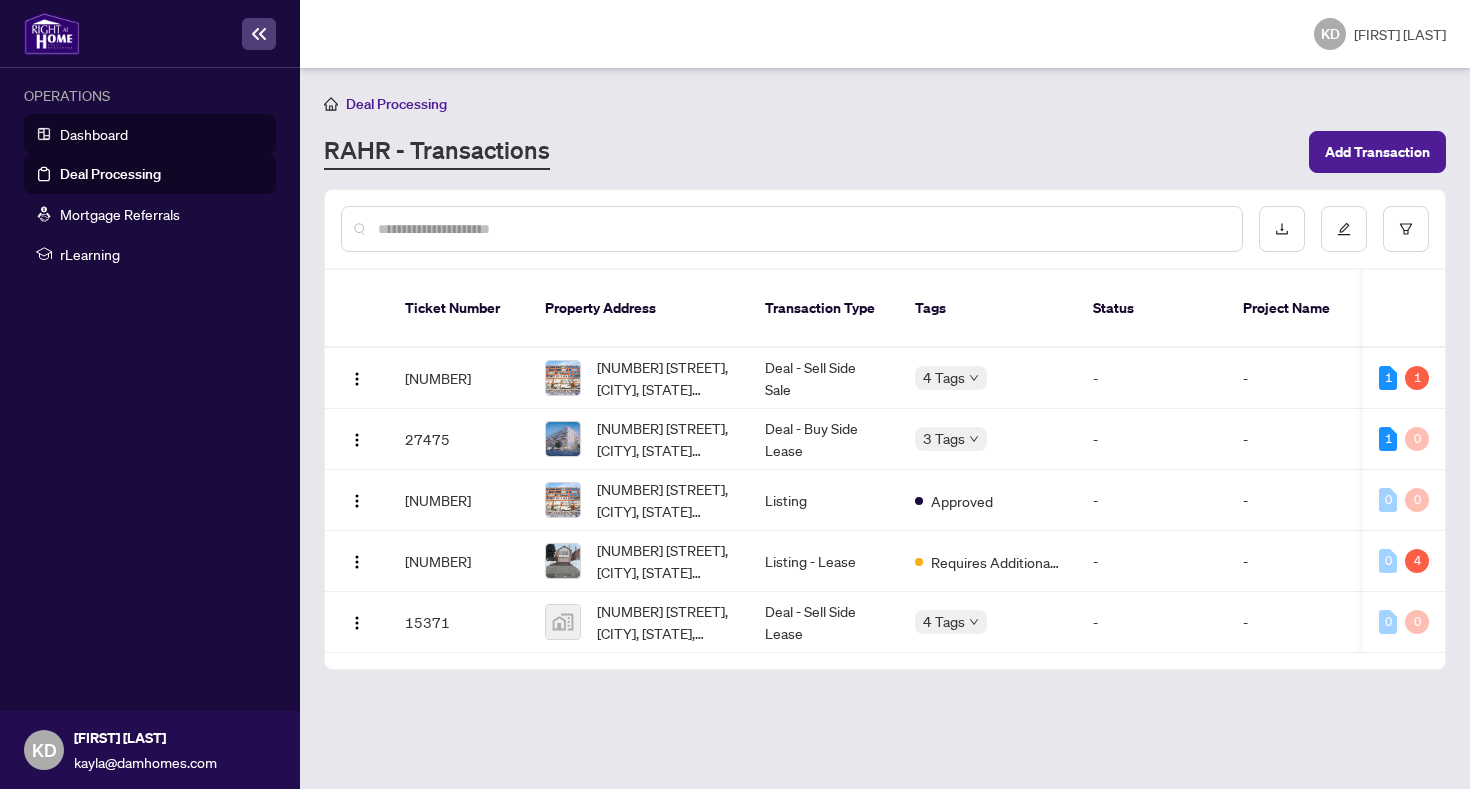 click on "Dashboard" at bounding box center [94, 134] 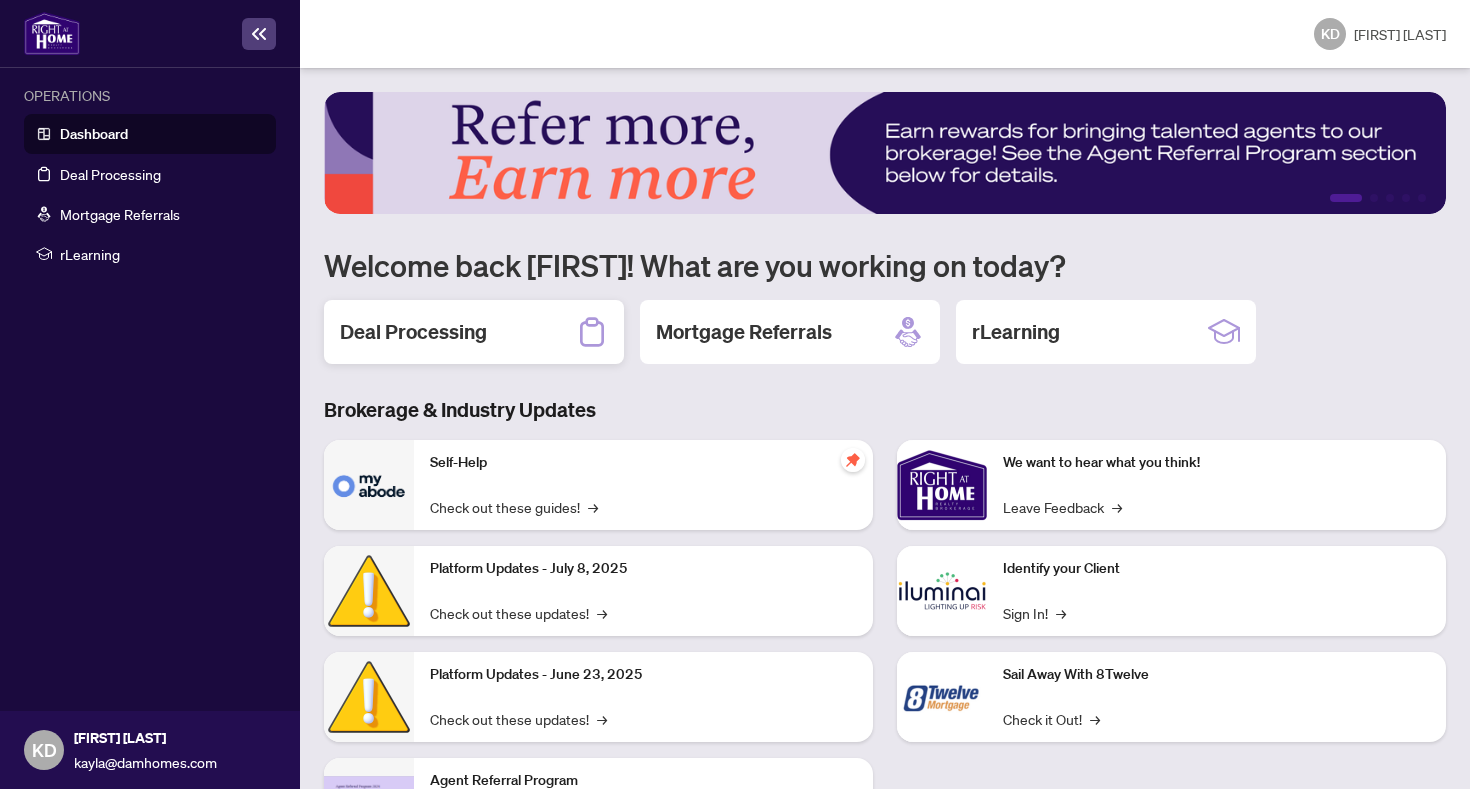 click on "Deal Processing" at bounding box center (413, 332) 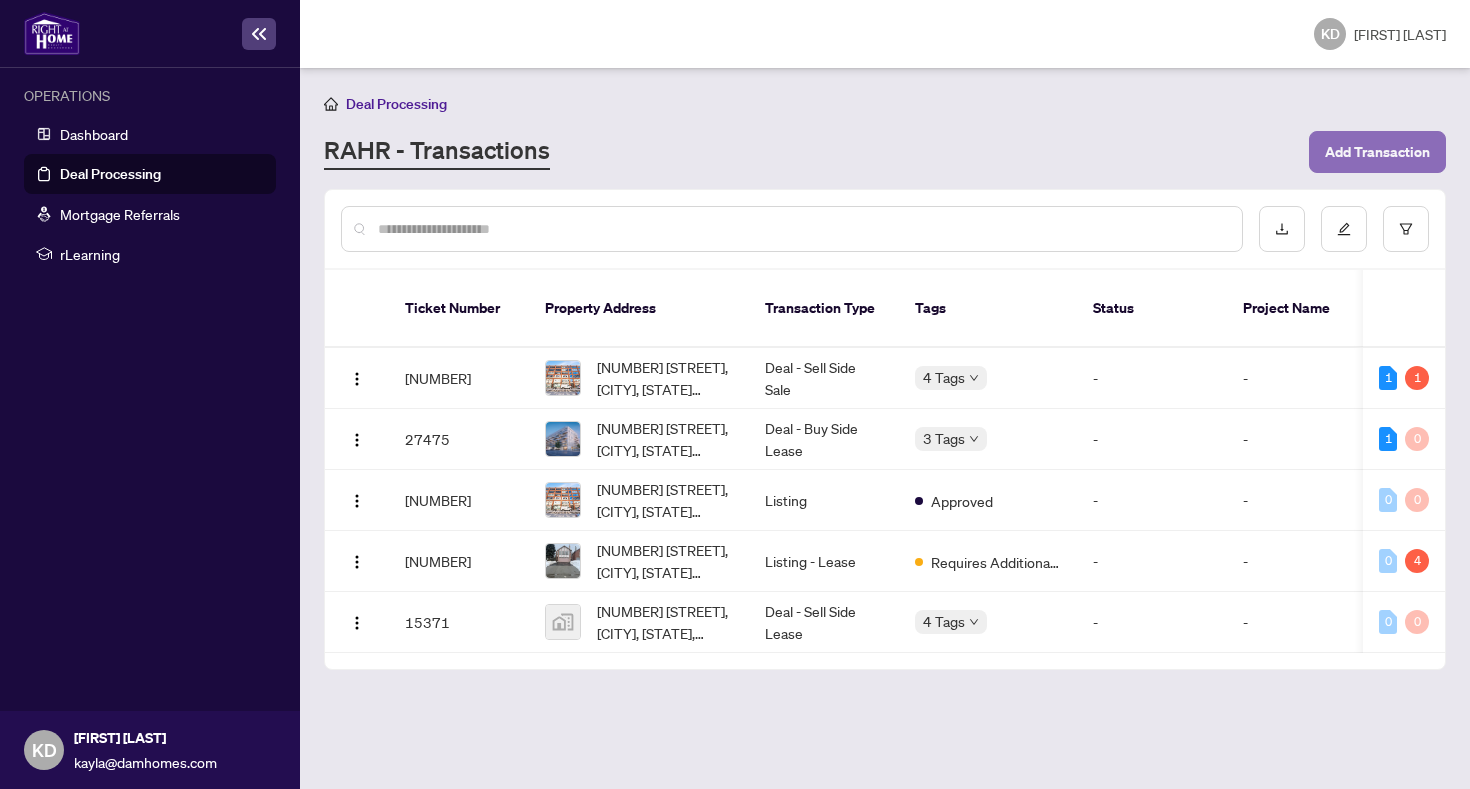 click on "Add Transaction" at bounding box center (1377, 152) 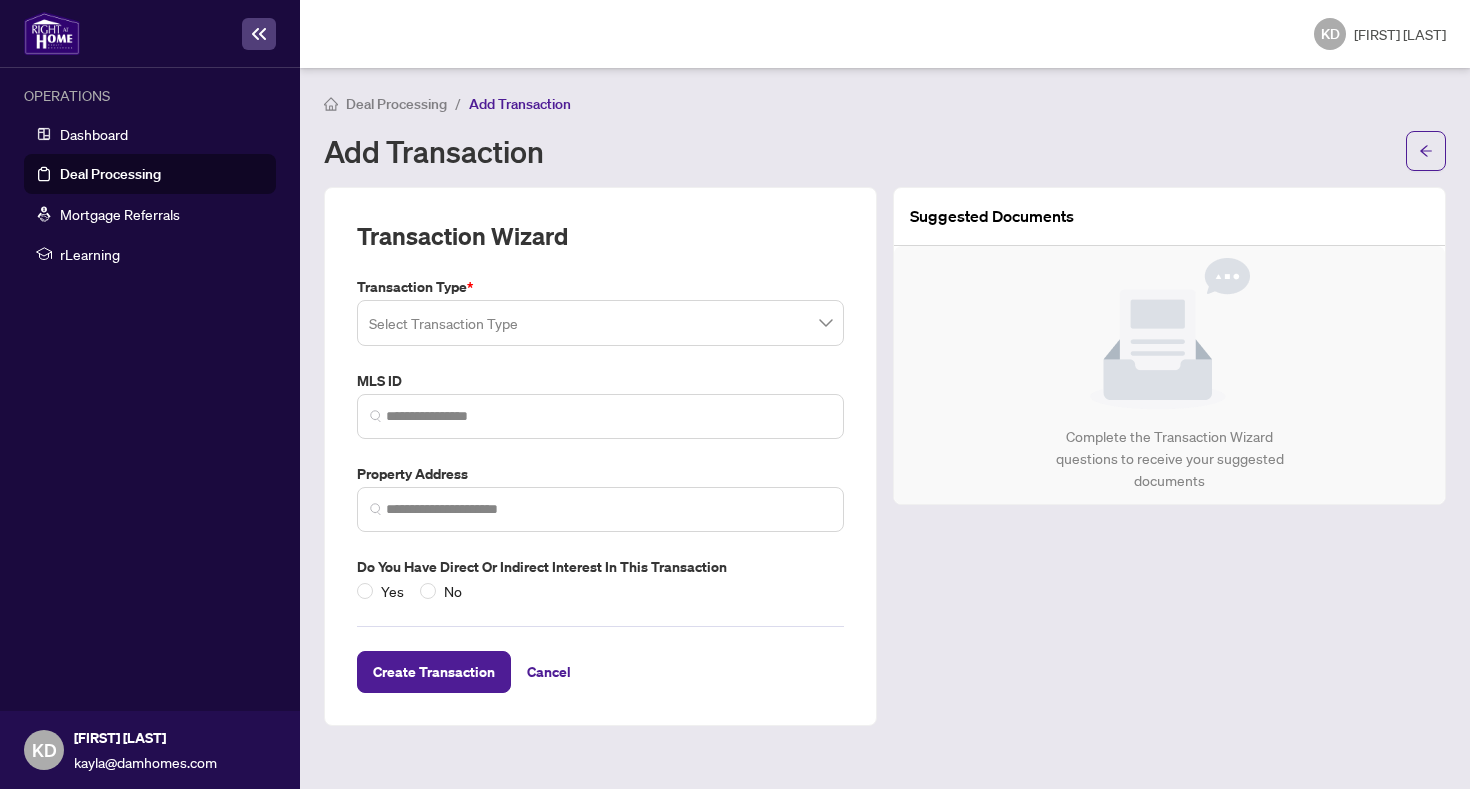 click at bounding box center (600, 323) 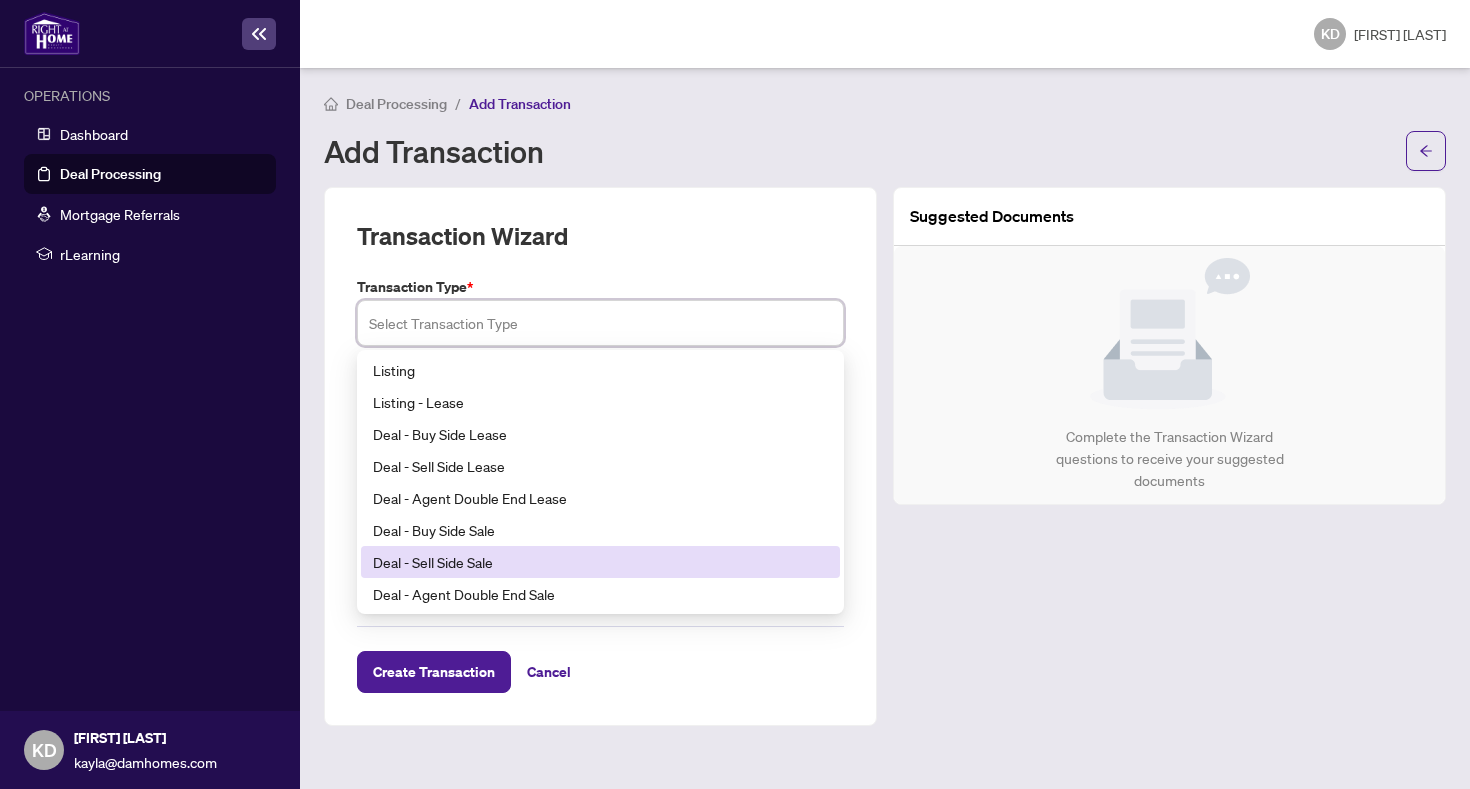 click on "Deal - Sell Side Sale" at bounding box center (600, 562) 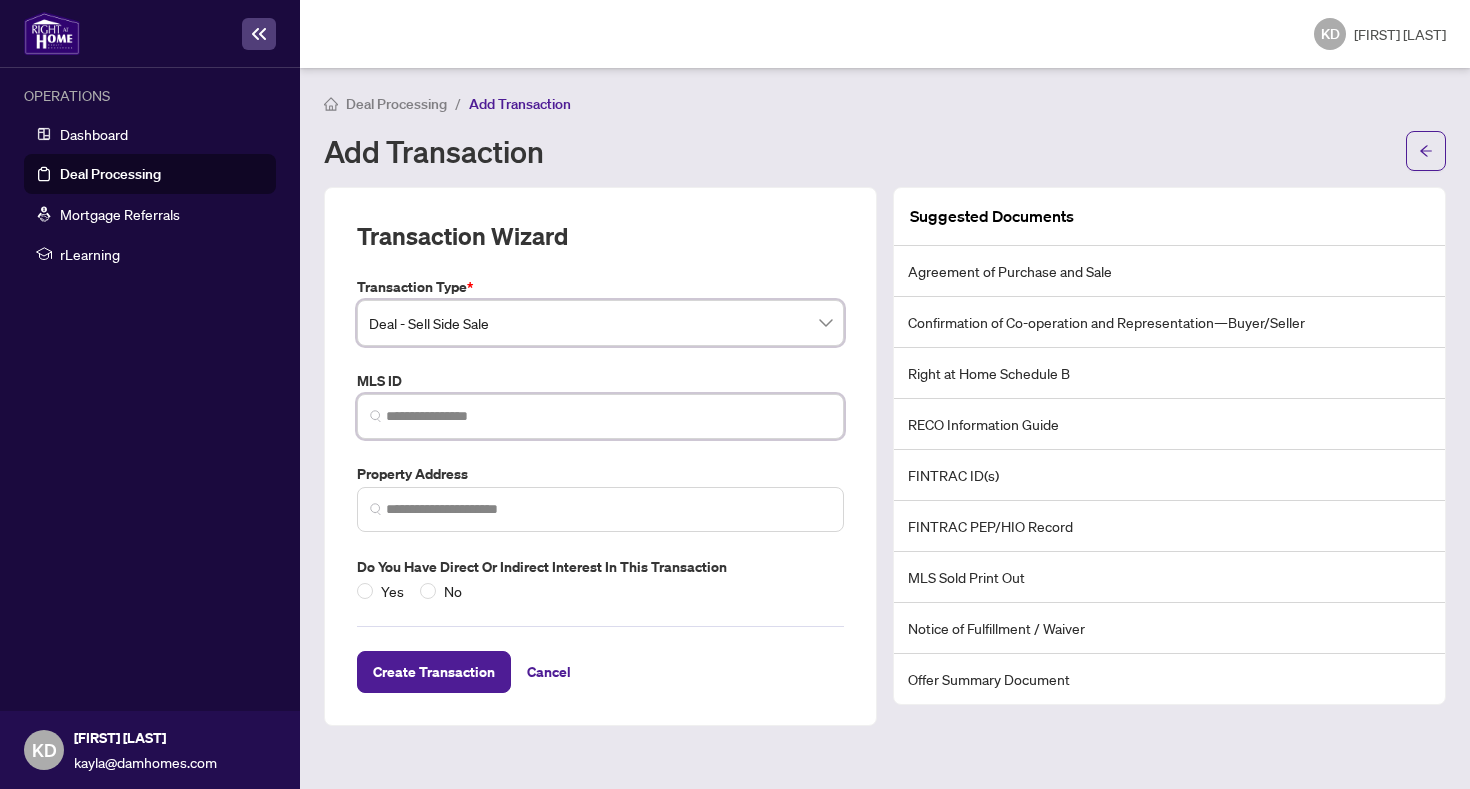 click at bounding box center [608, 416] 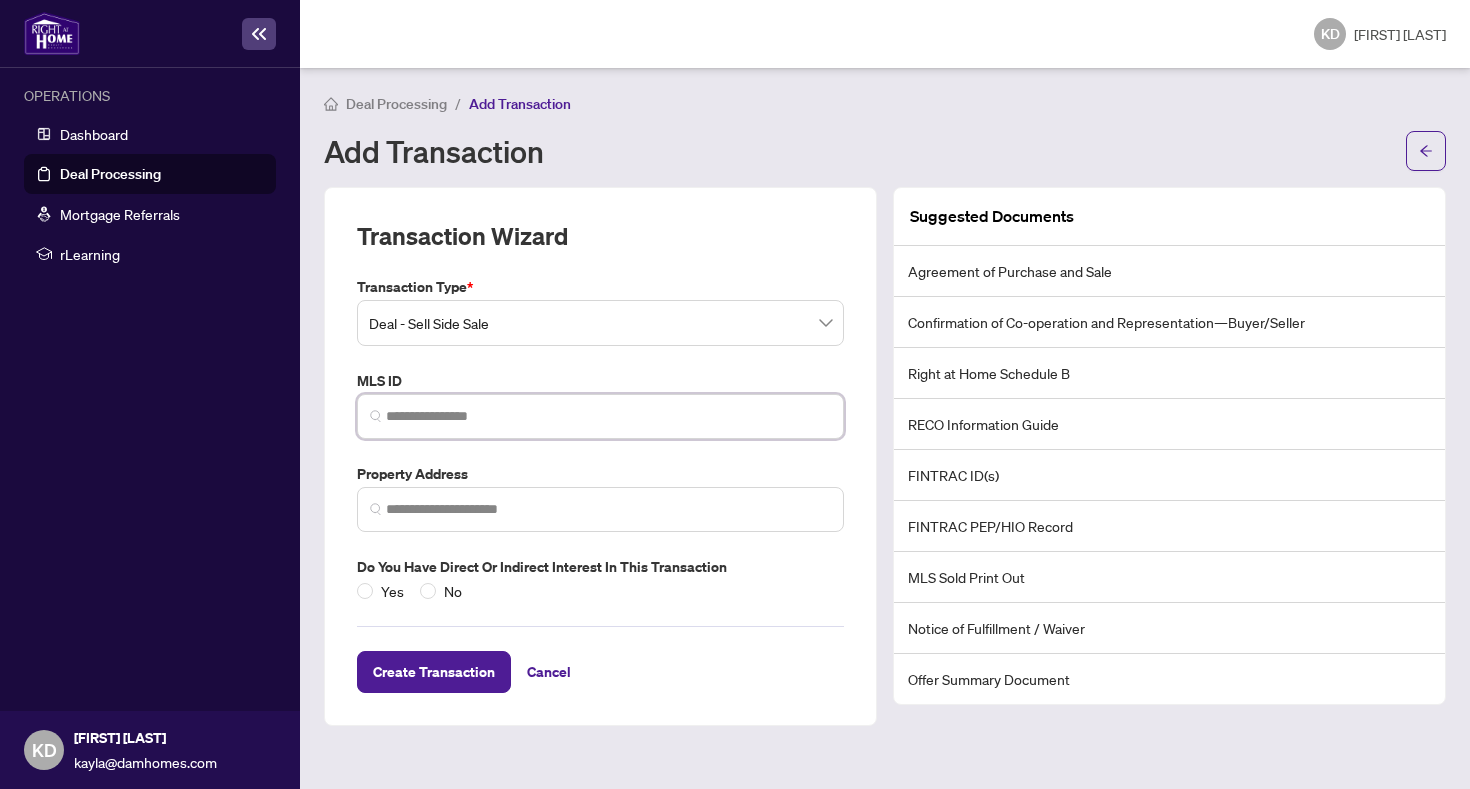 click at bounding box center (608, 416) 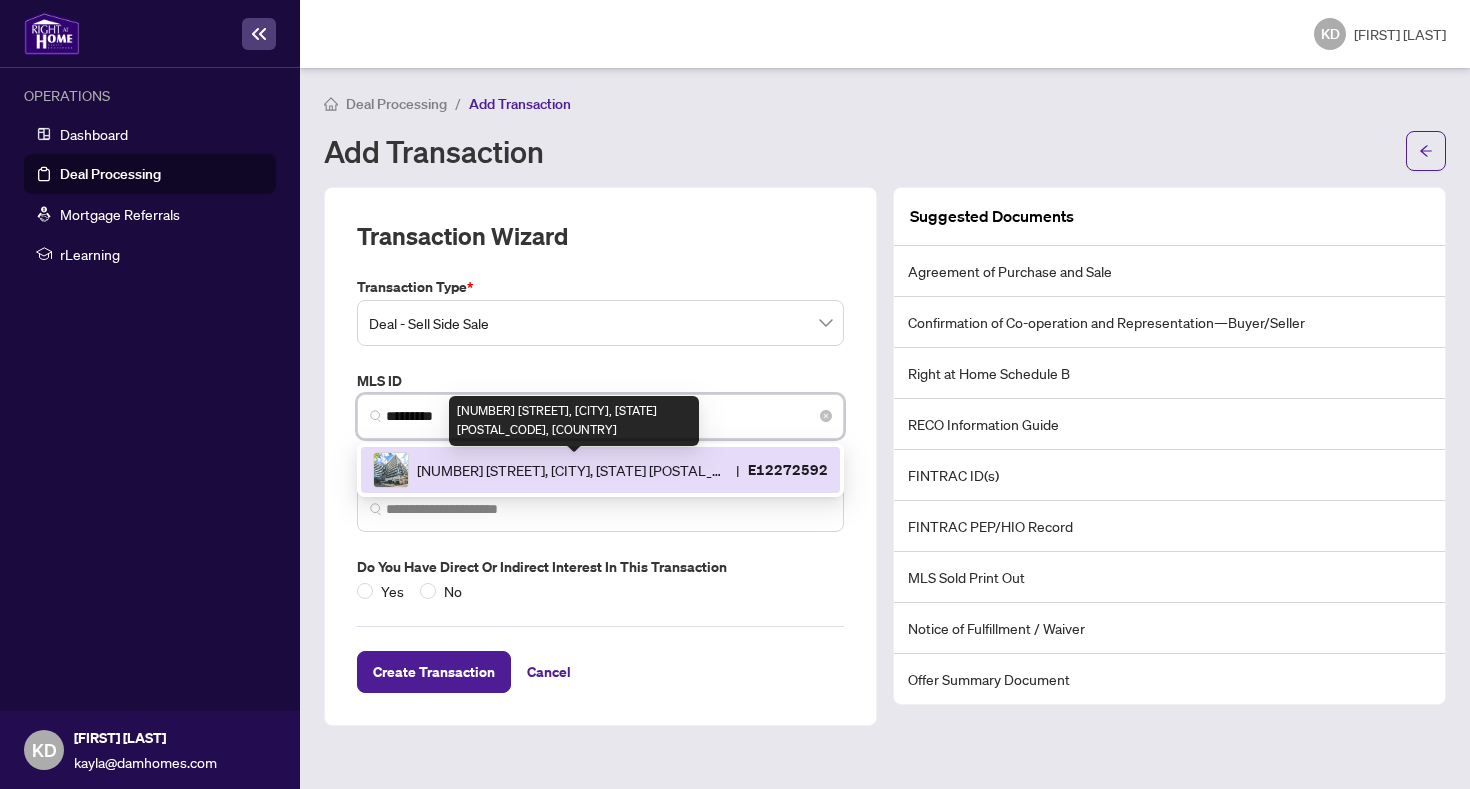 click on "[NUMBER] [STREET], [CITY], [STATE] [POSTAL_CODE], [COUNTRY]" at bounding box center [572, 470] 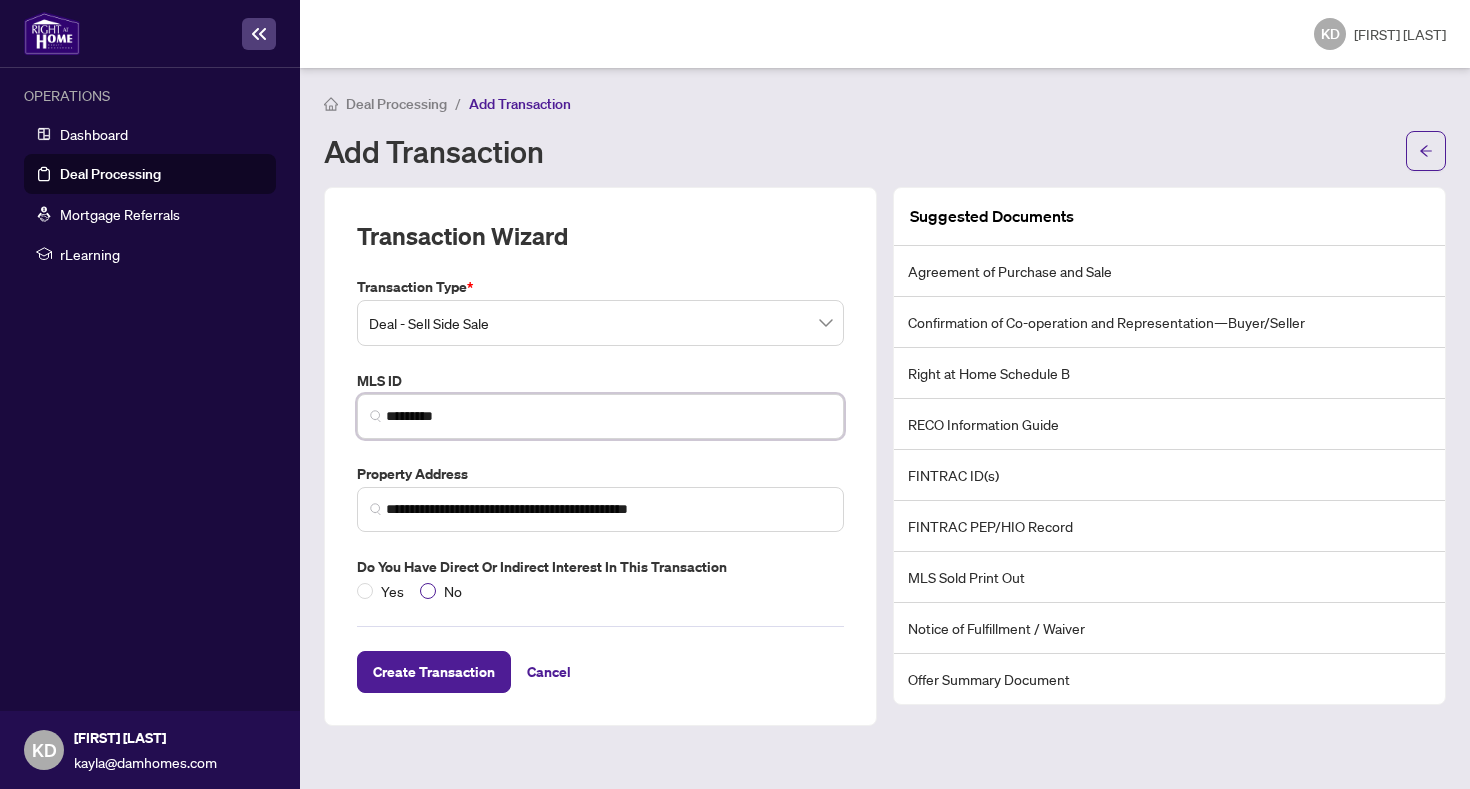 type on "*********" 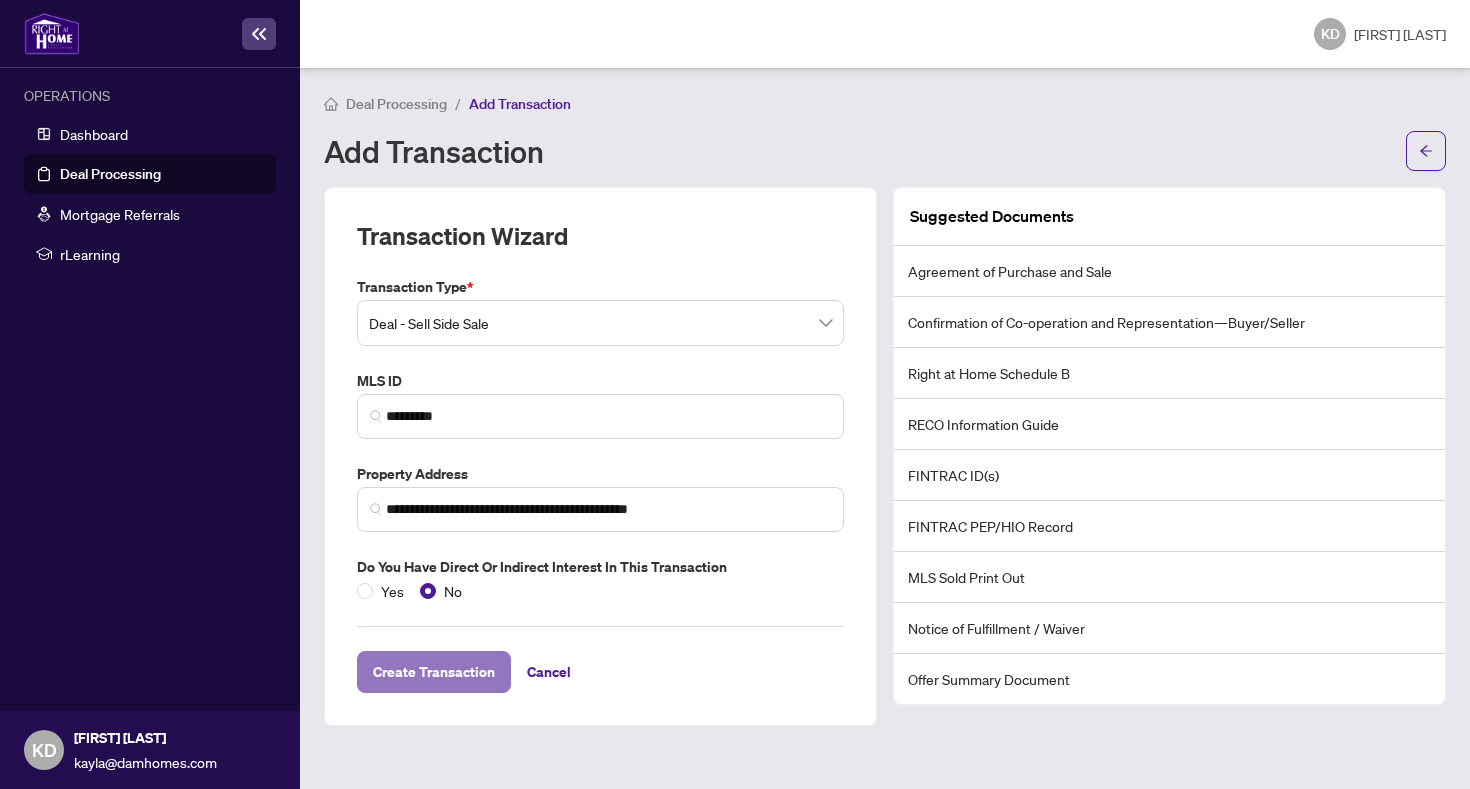 click on "Create Transaction" at bounding box center [434, 672] 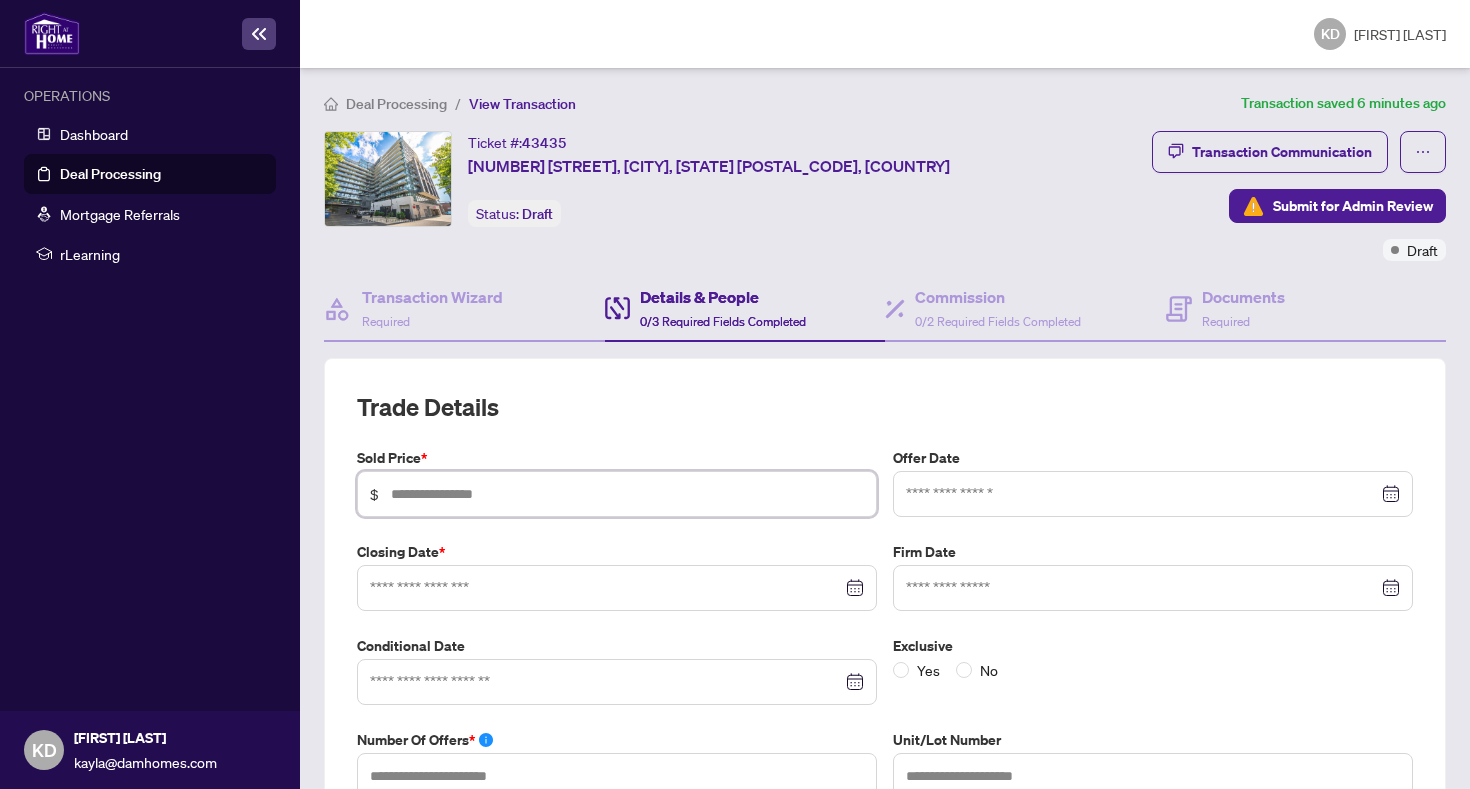 click at bounding box center [627, 494] 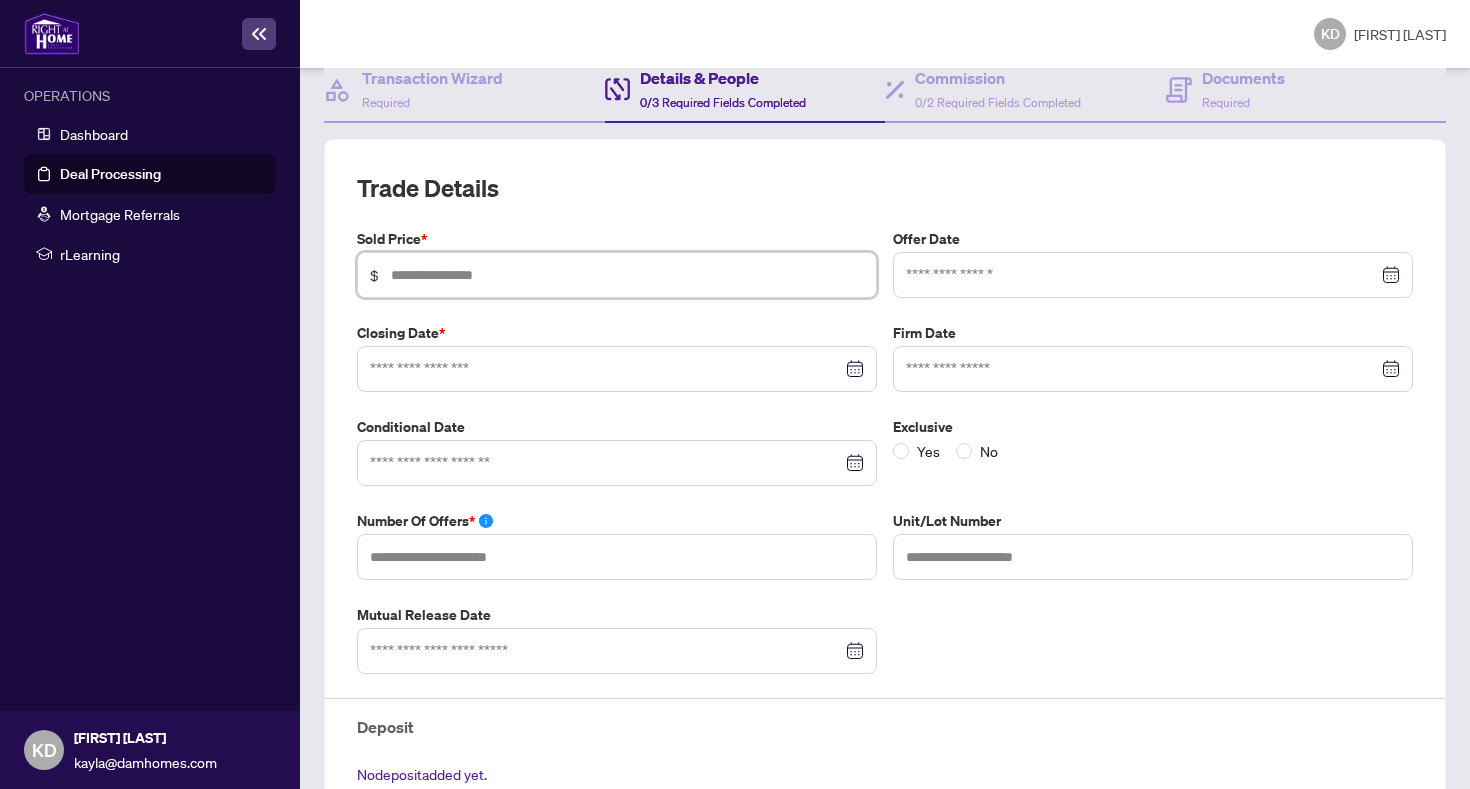 scroll, scrollTop: 246, scrollLeft: 0, axis: vertical 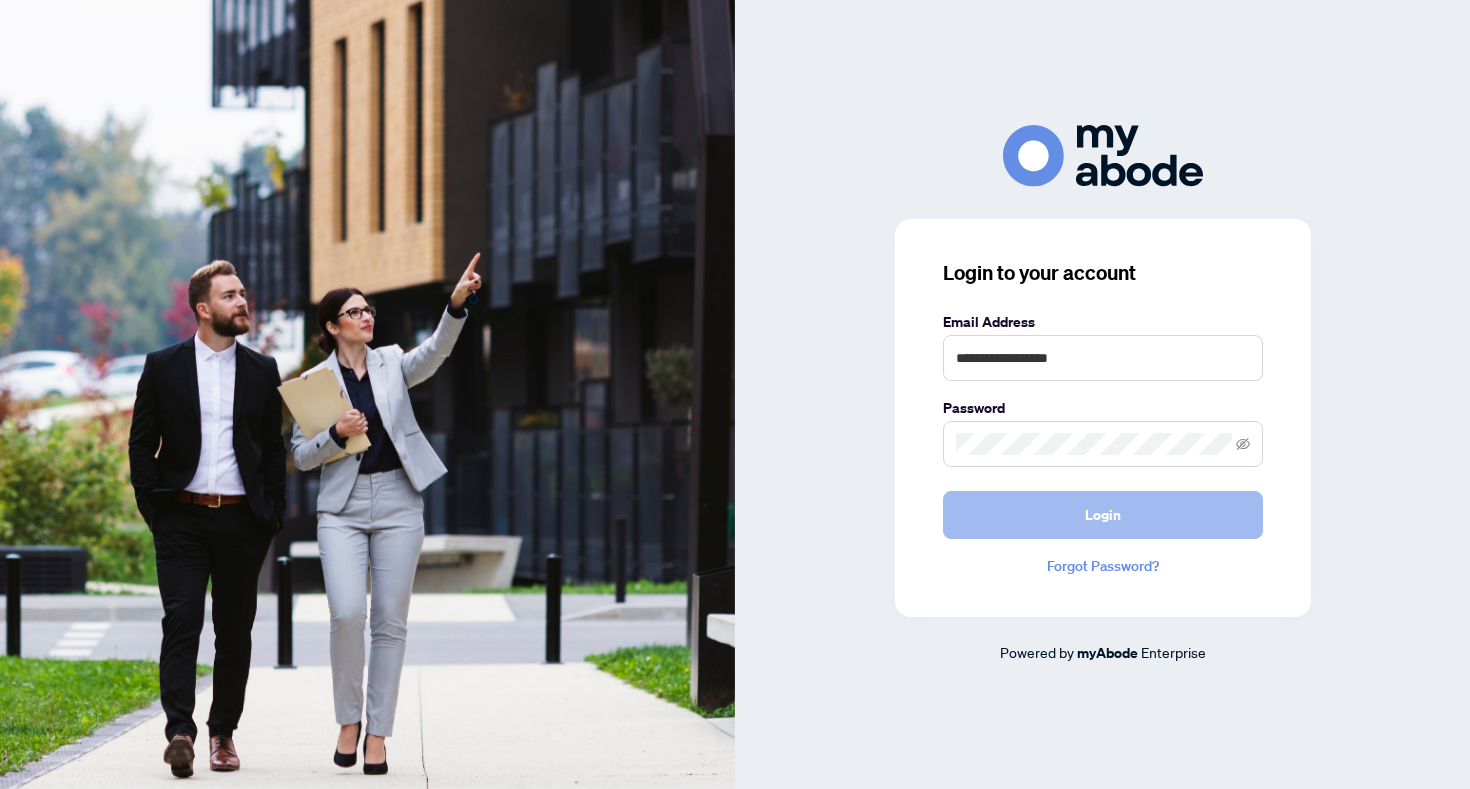 click on "Login" at bounding box center (1103, 515) 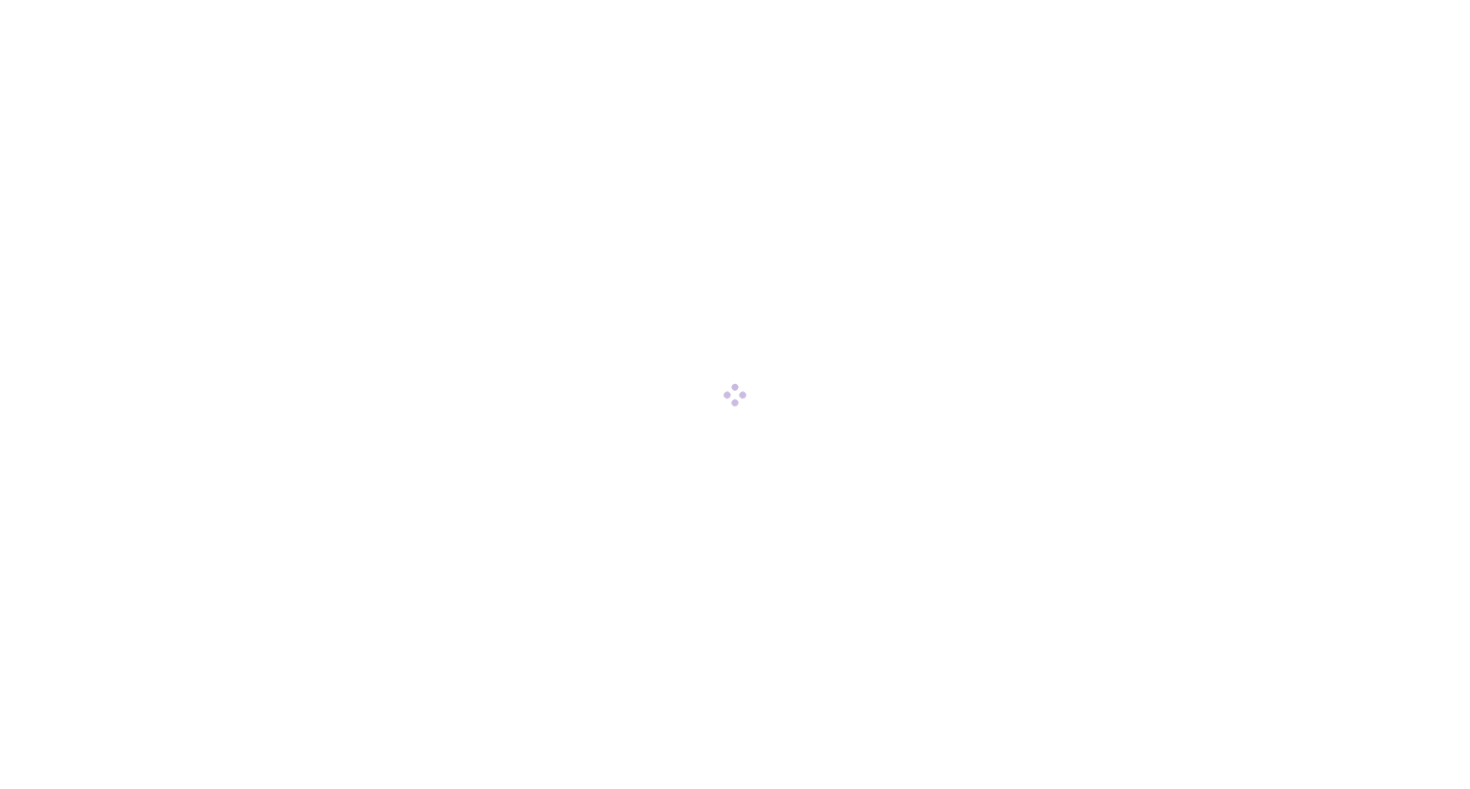 scroll, scrollTop: 0, scrollLeft: 0, axis: both 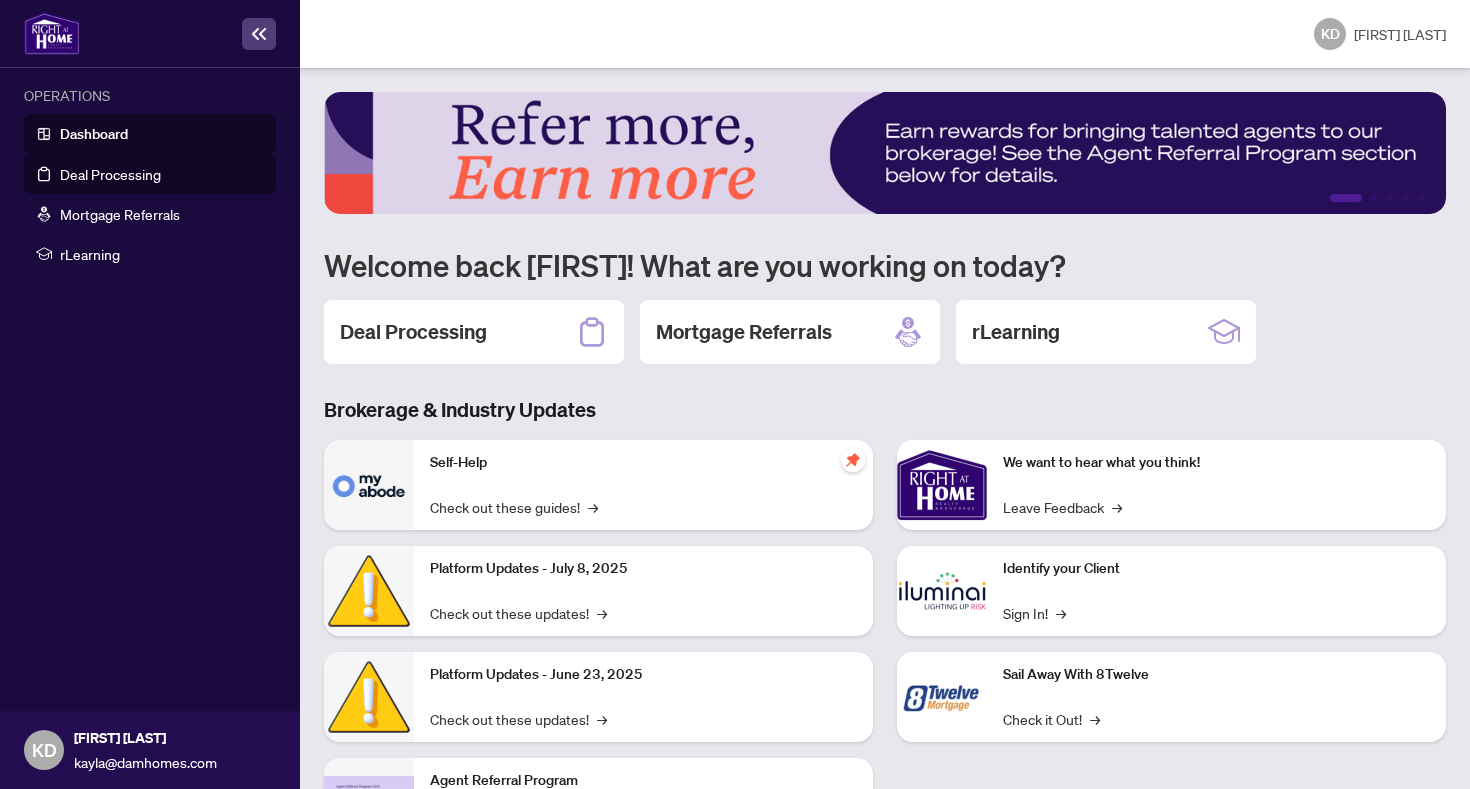 click on "Deal Processing" at bounding box center (110, 174) 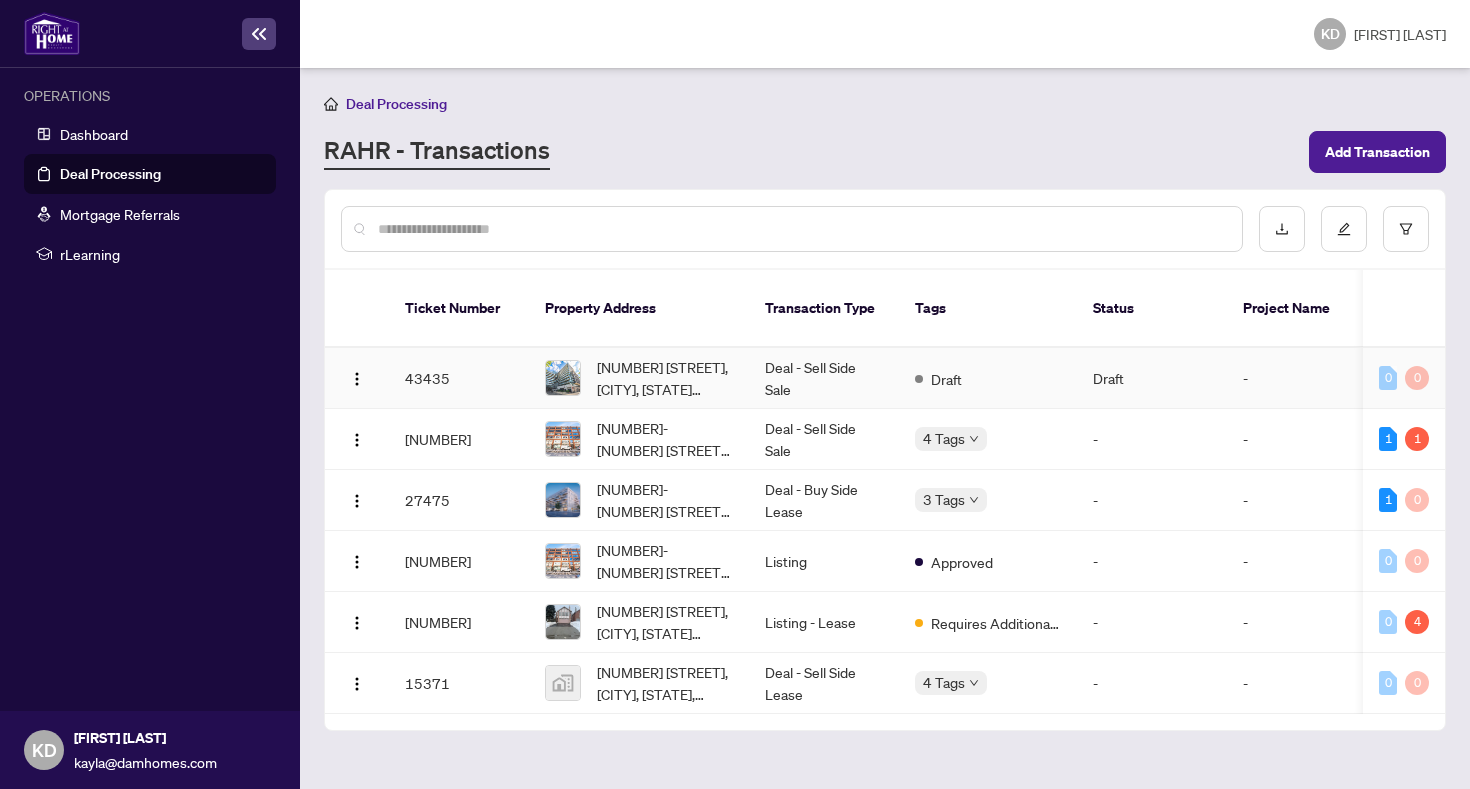click on "Draft" at bounding box center (1152, 378) 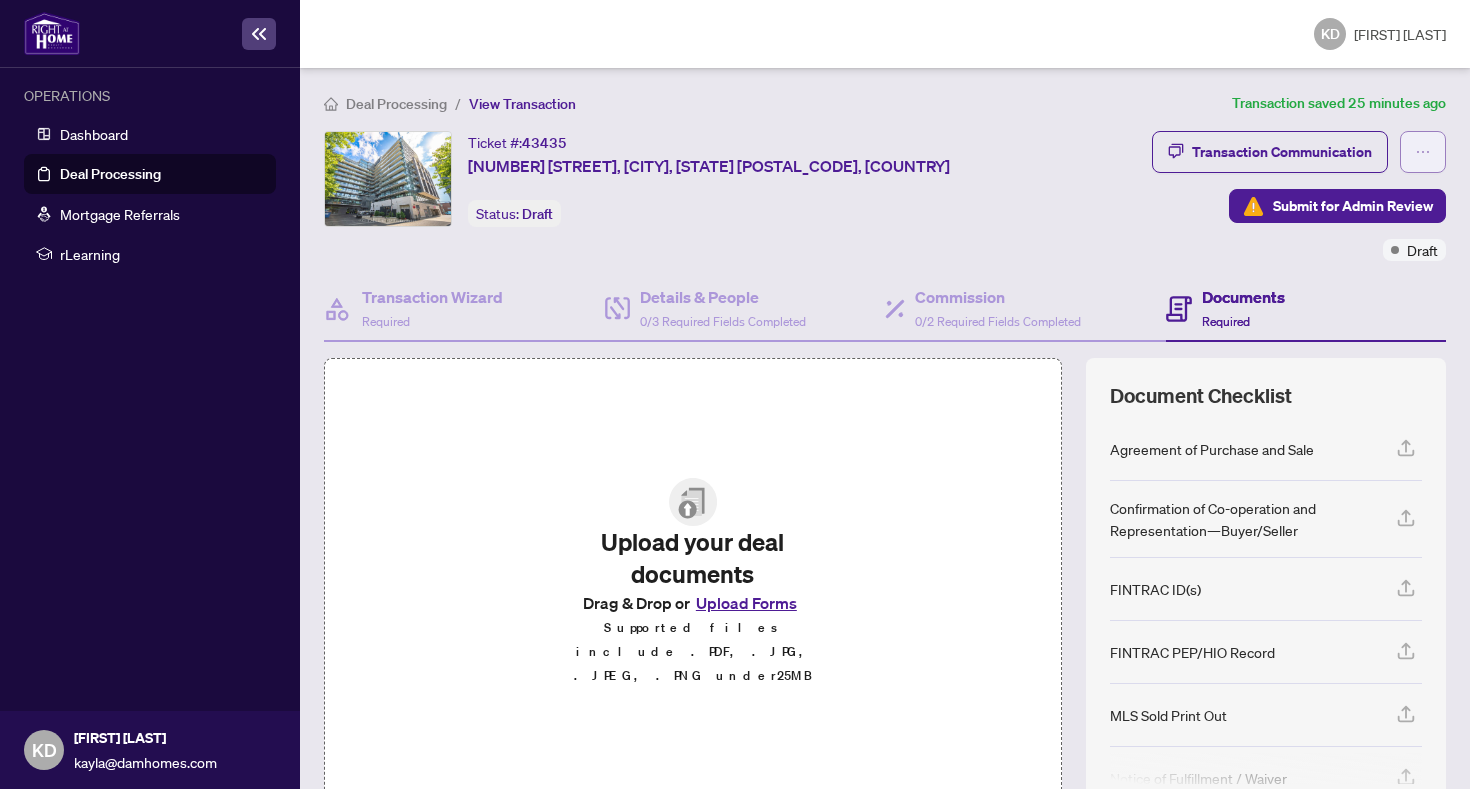 click at bounding box center [1423, 152] 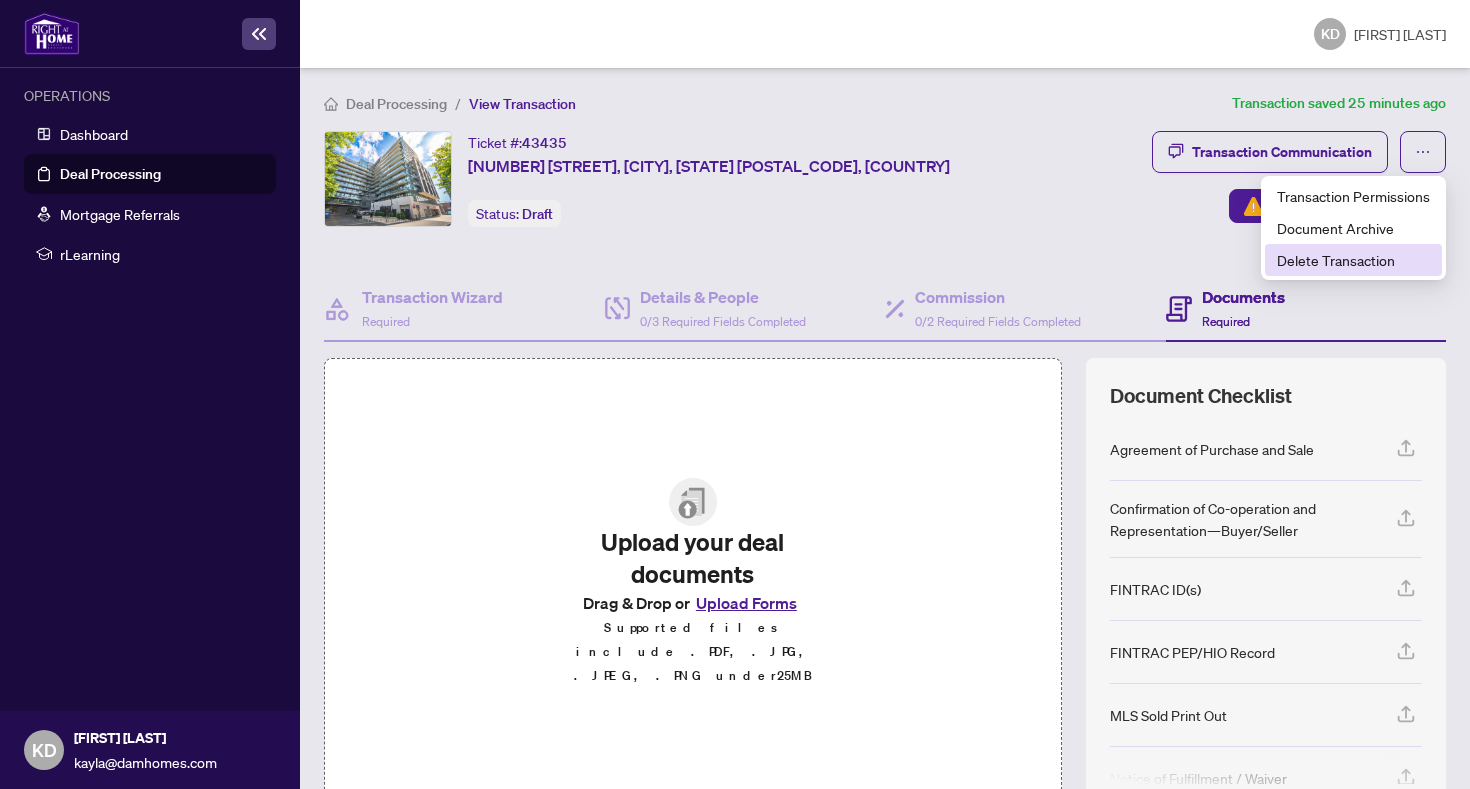 click on "Delete Transaction" at bounding box center [1353, 260] 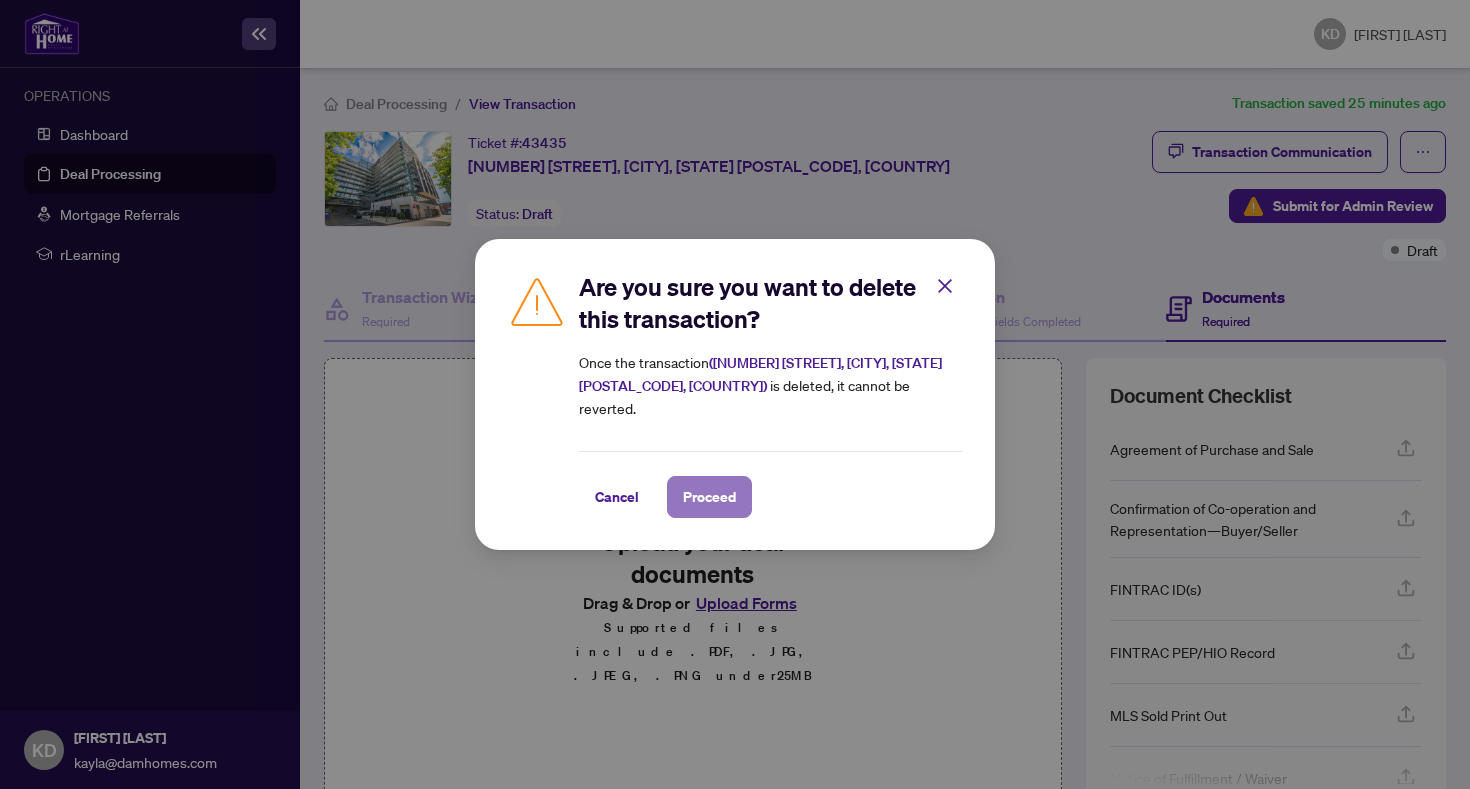 click on "Proceed" at bounding box center (709, 497) 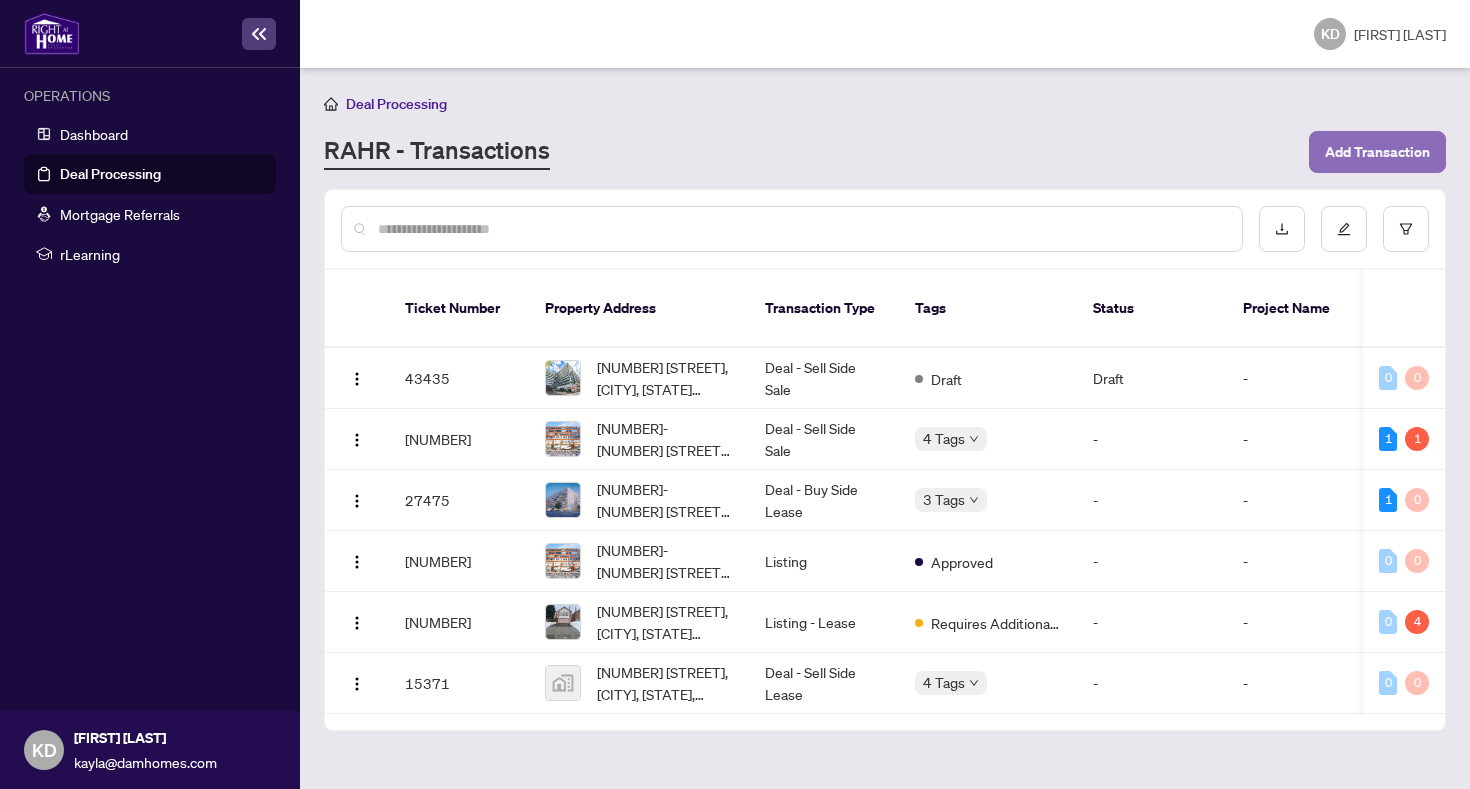 click on "Add Transaction" at bounding box center (1377, 152) 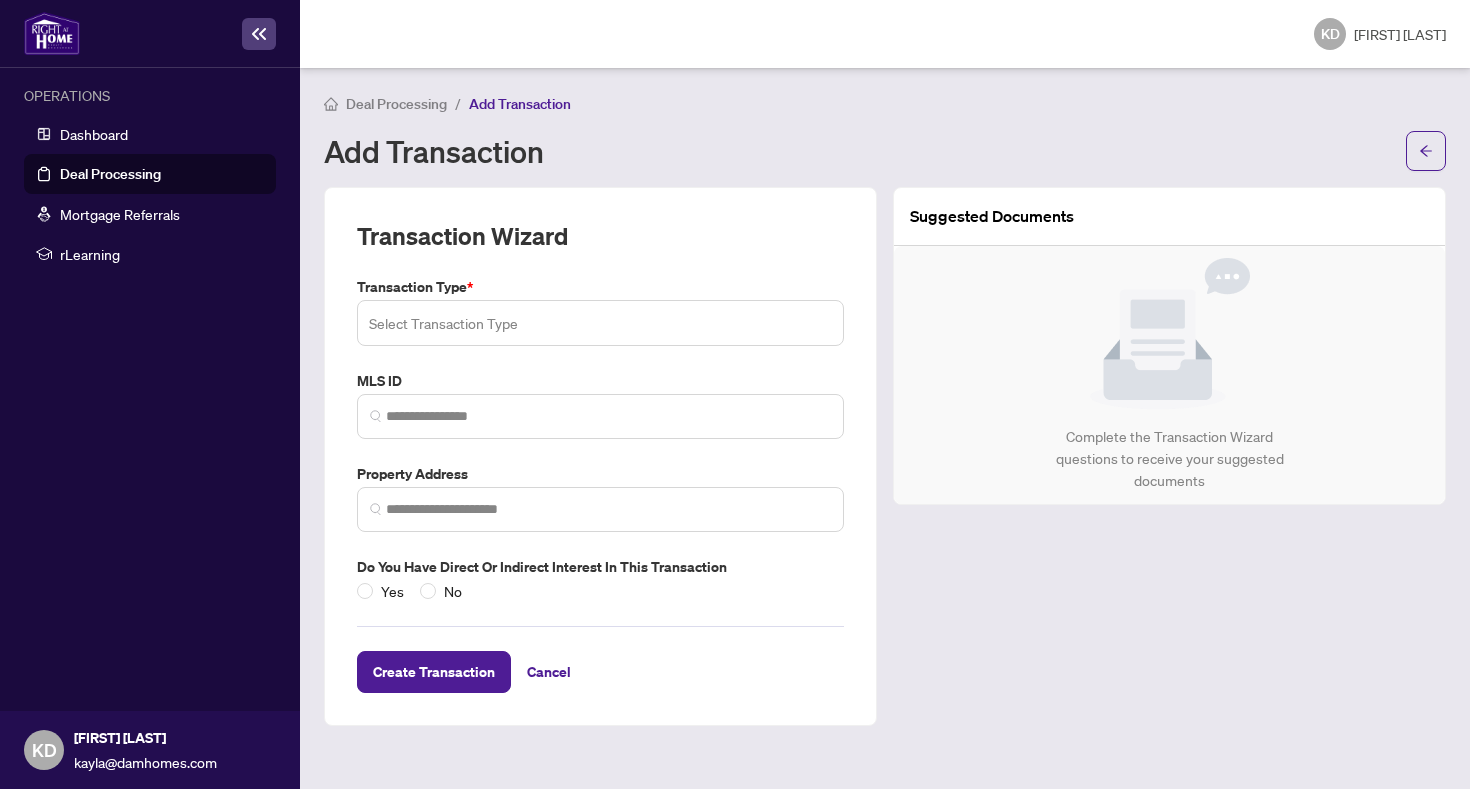 click at bounding box center (600, 323) 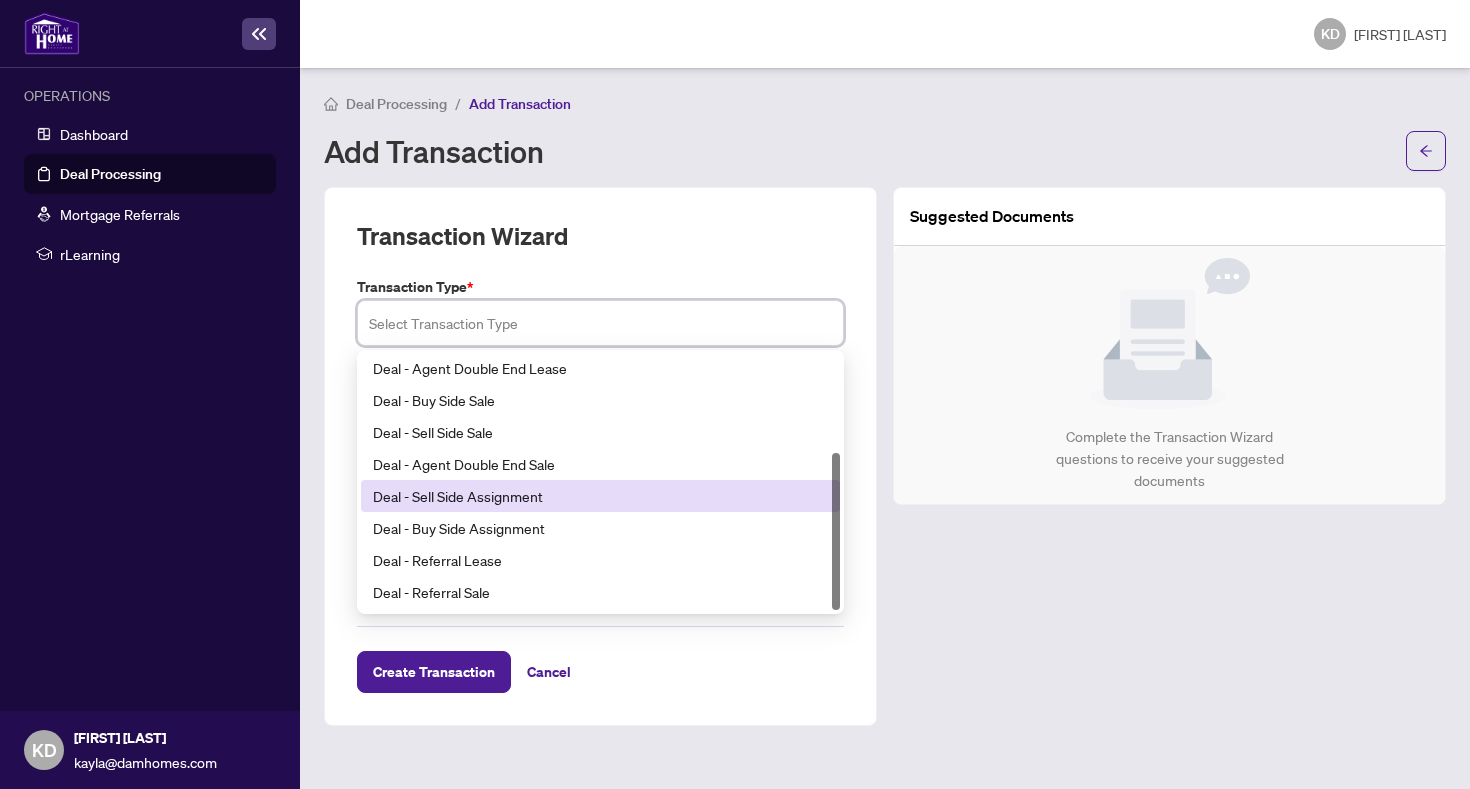 scroll, scrollTop: 160, scrollLeft: 0, axis: vertical 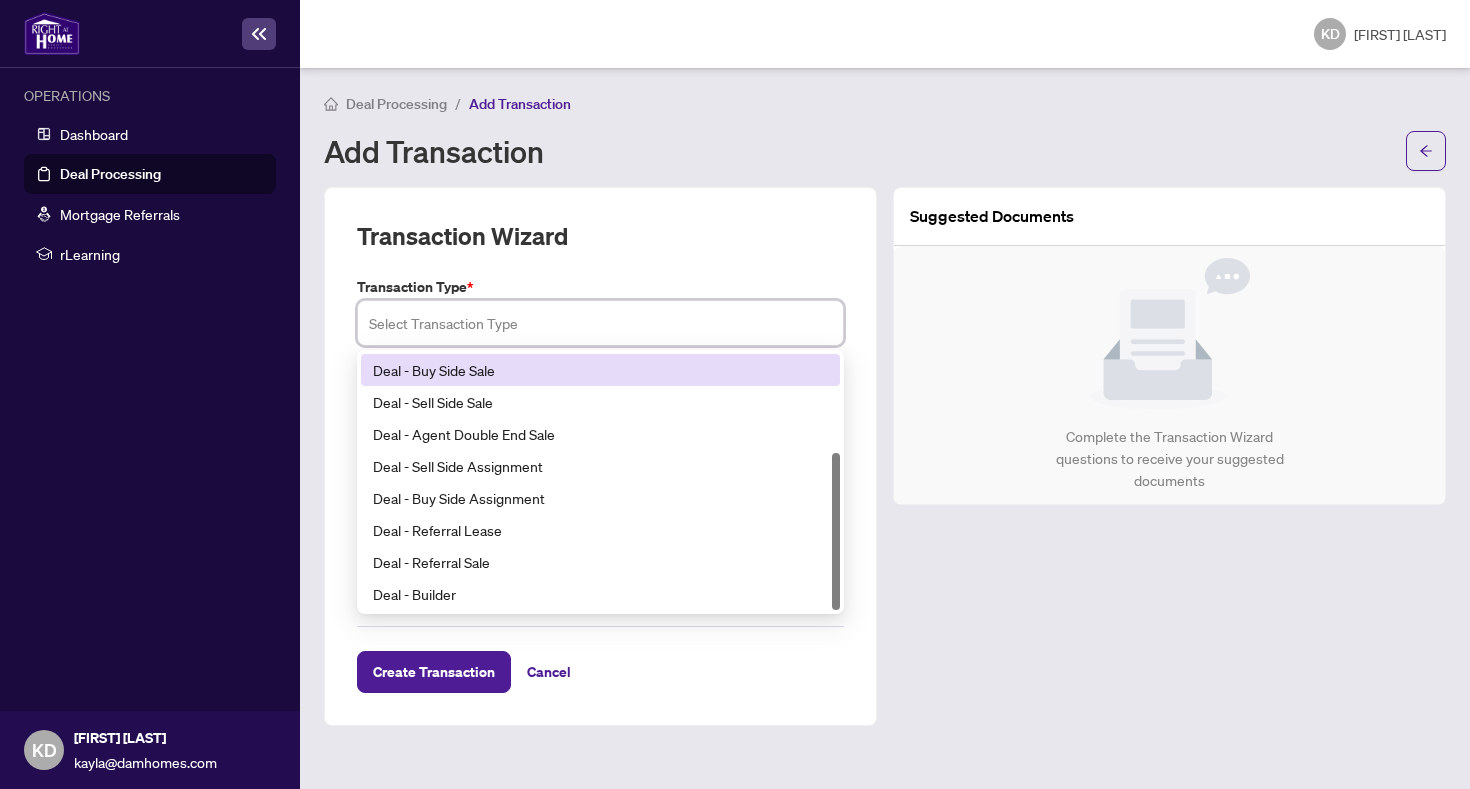 click at bounding box center (600, 323) 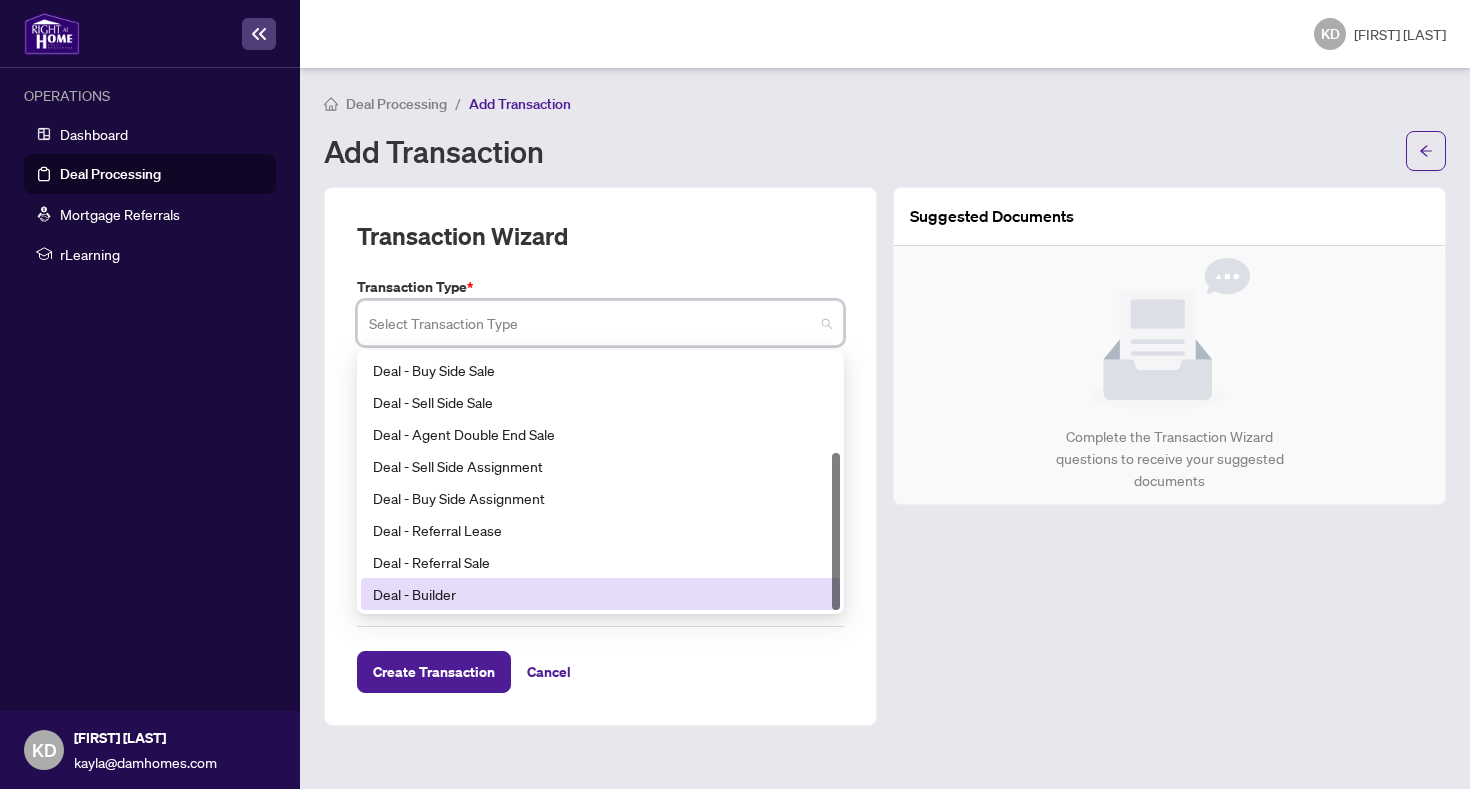 click on "Create Transaction Cancel" at bounding box center [600, 647] 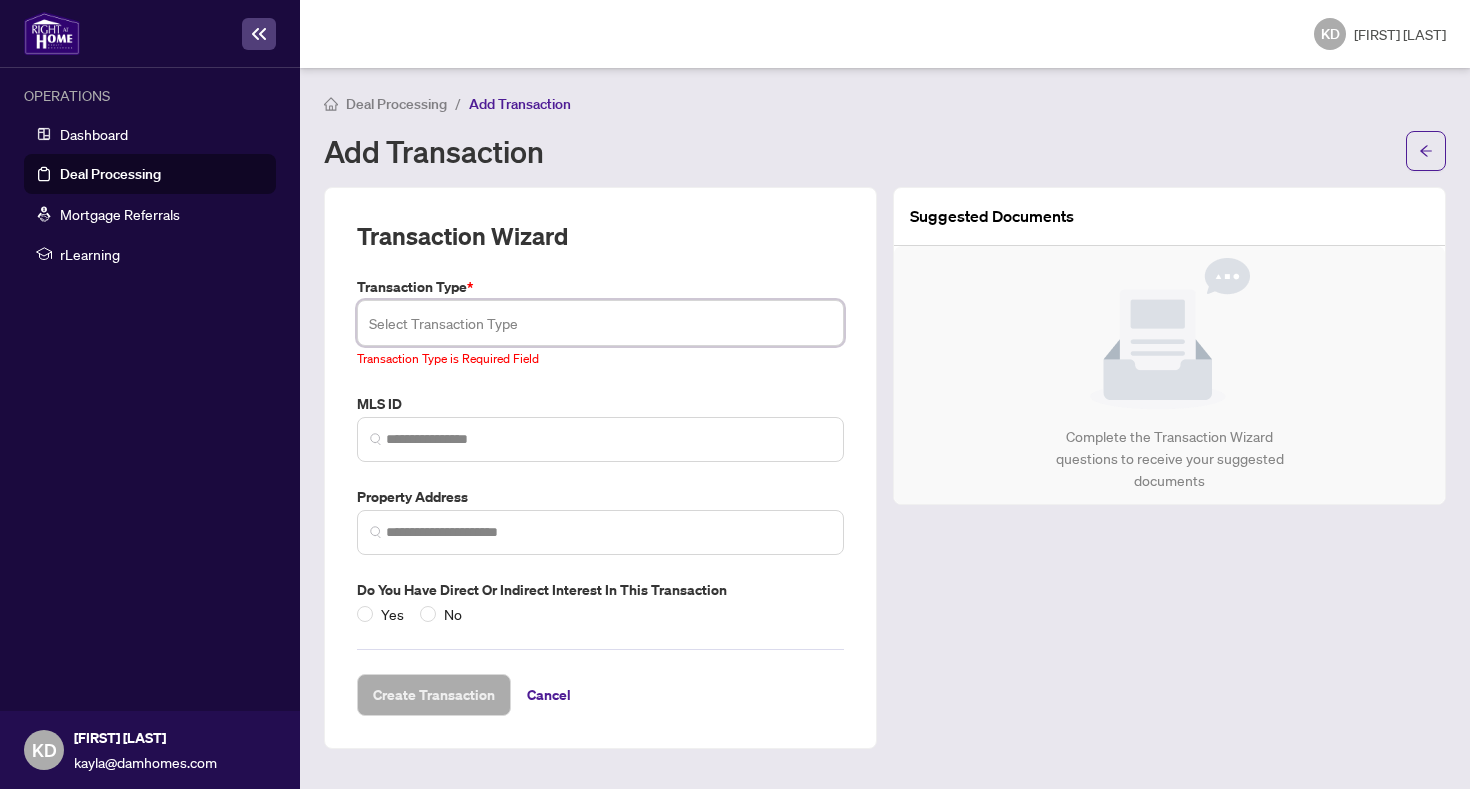 click at bounding box center [600, 323] 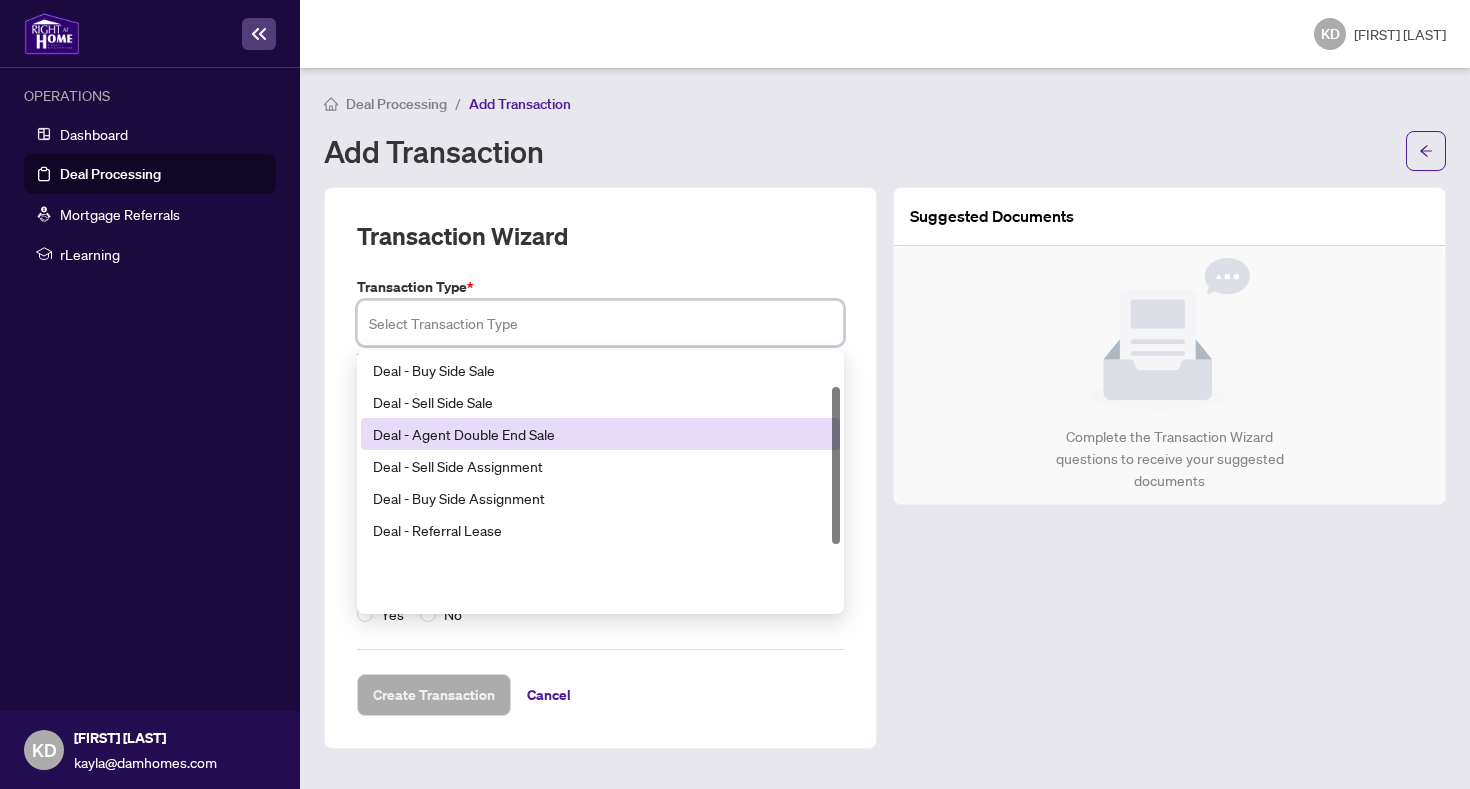 scroll, scrollTop: 0, scrollLeft: 0, axis: both 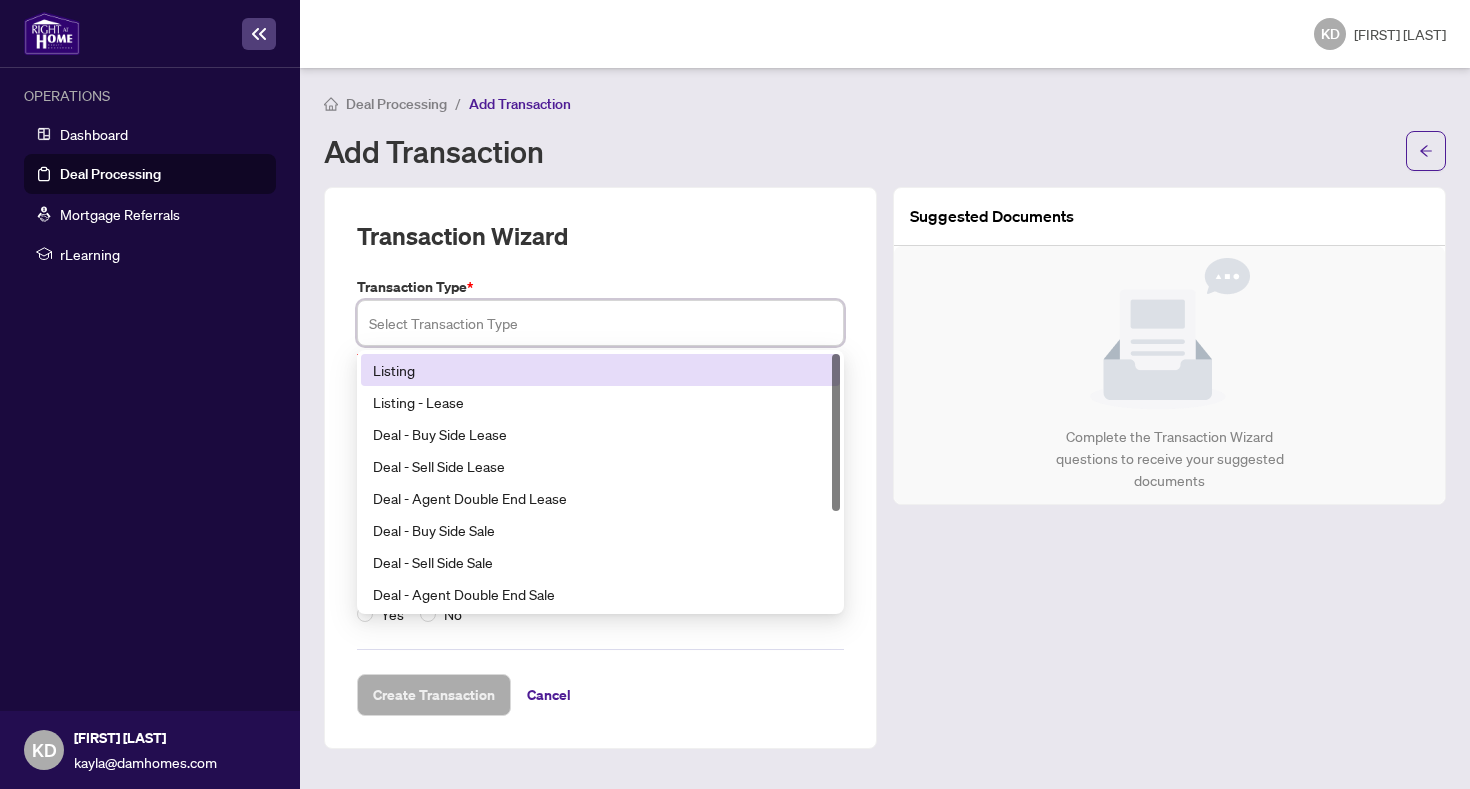 click on "Listing" at bounding box center (600, 370) 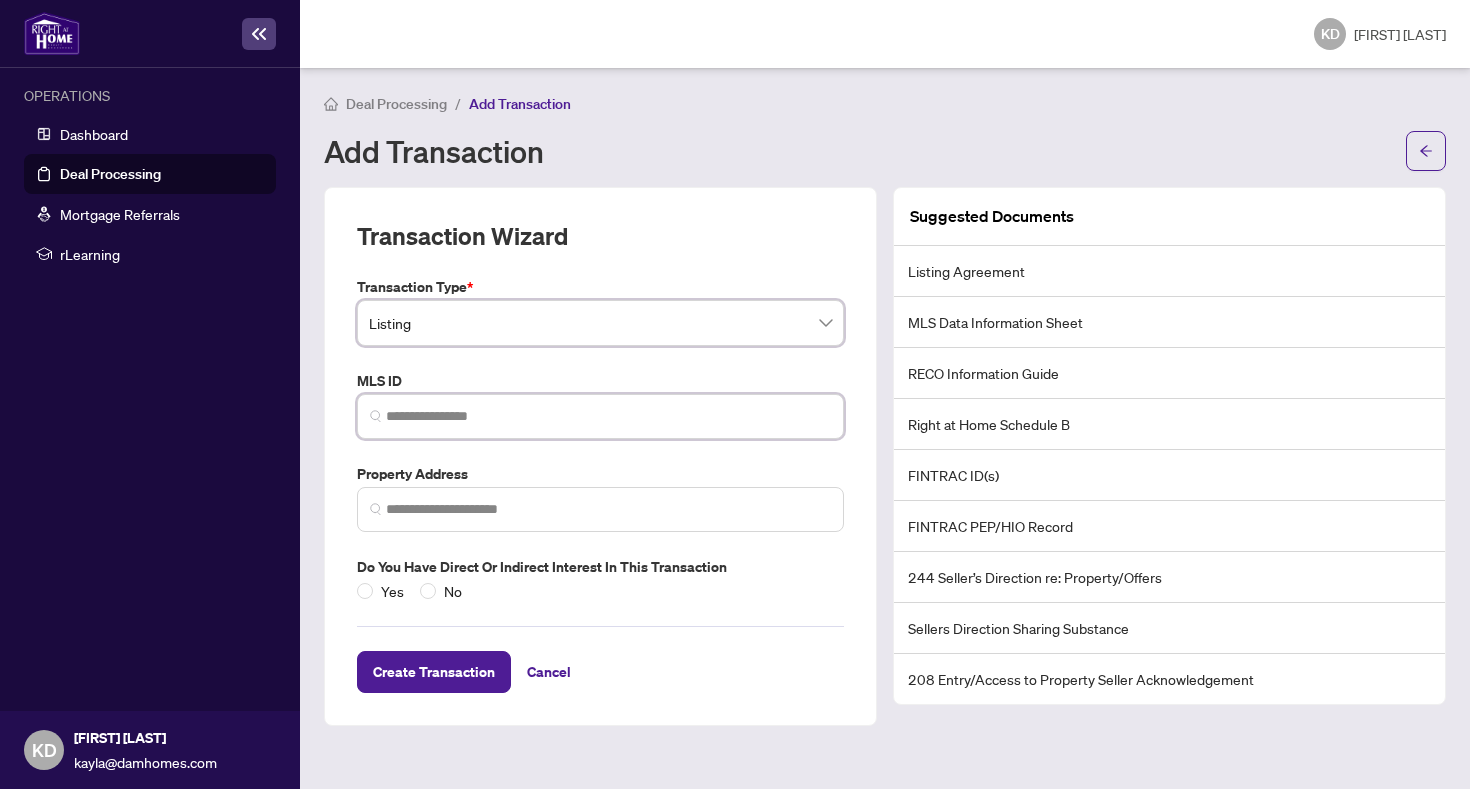 click at bounding box center [608, 416] 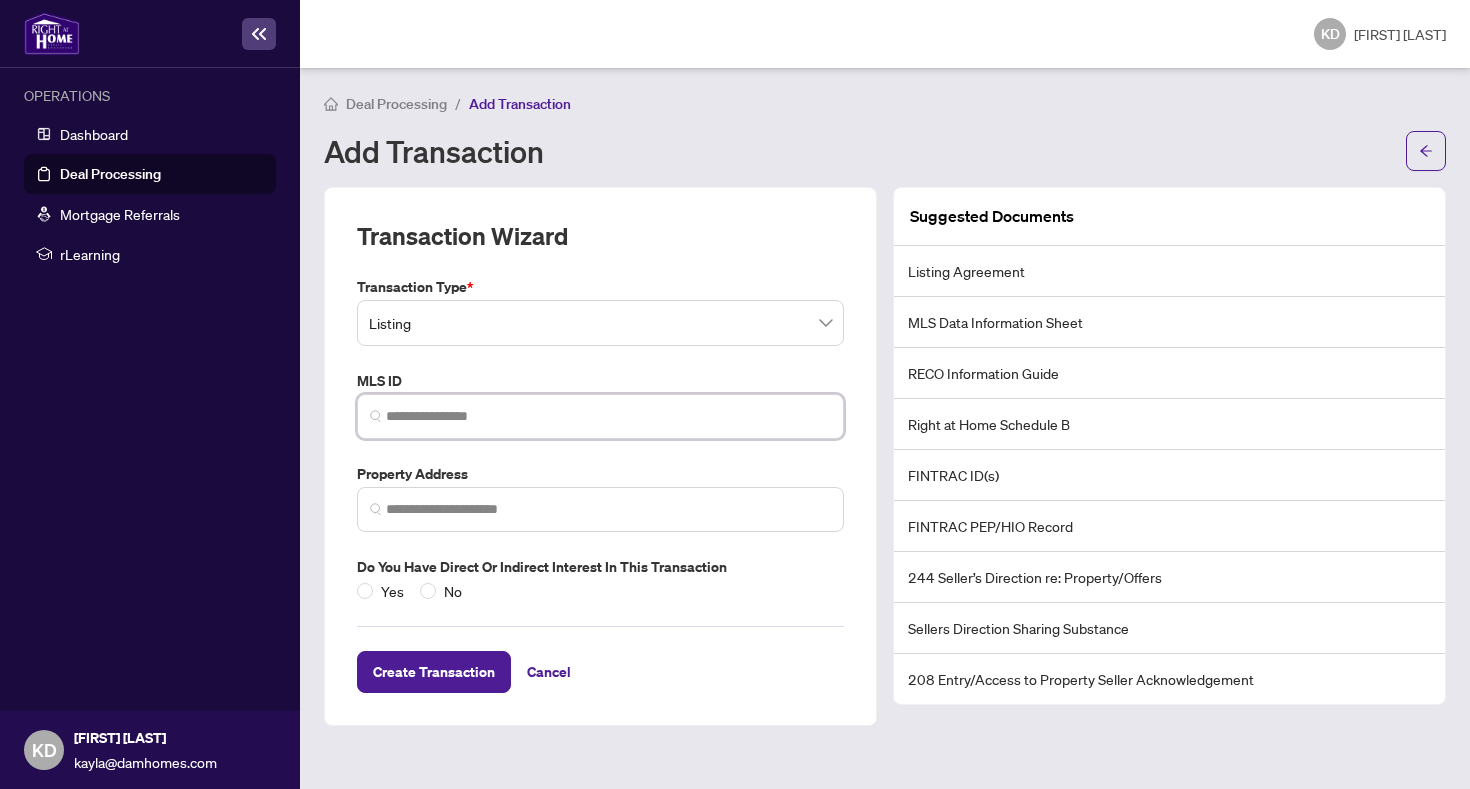 click at bounding box center [608, 416] 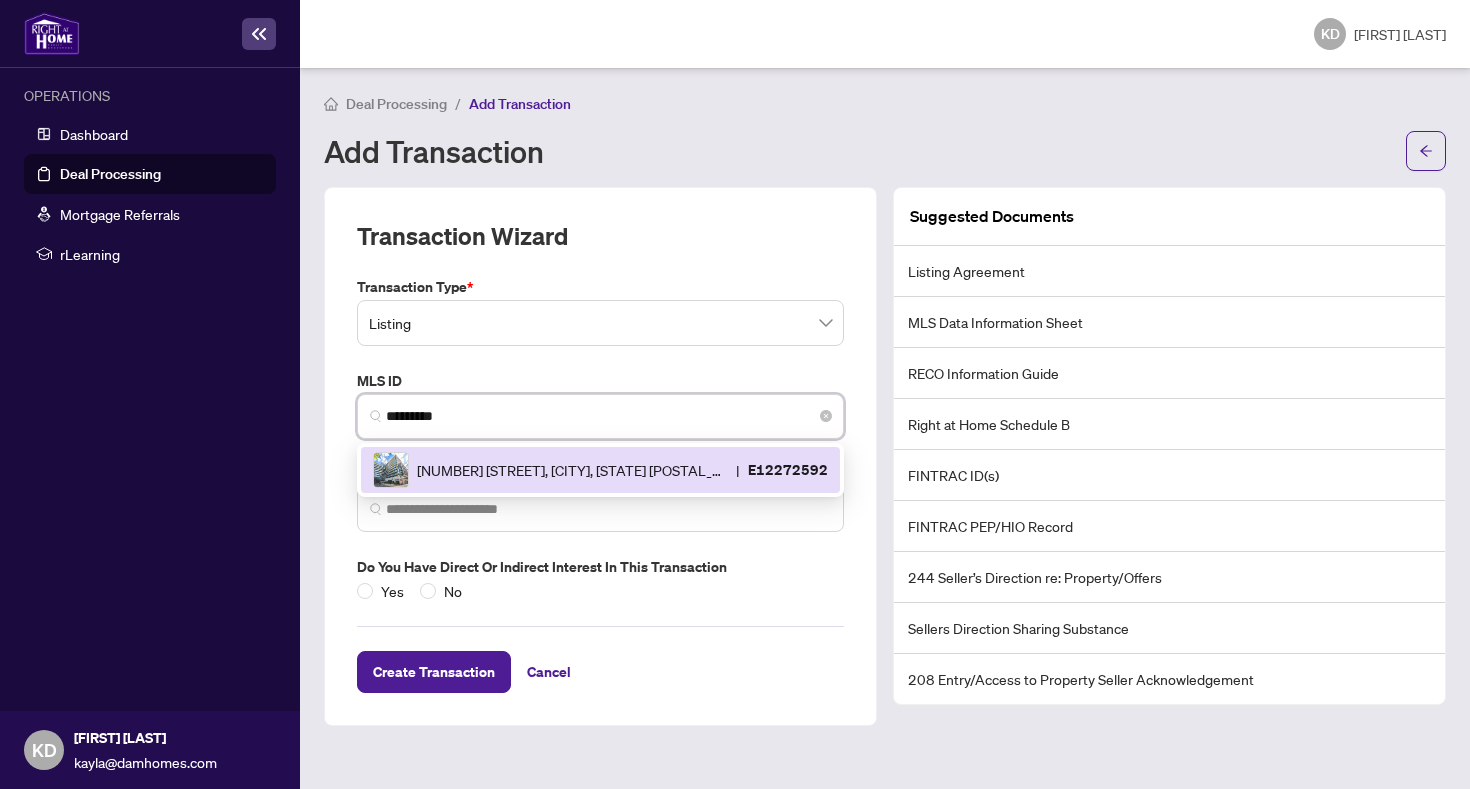 click on "1190 Dundas St, Toronto, Ontario M4M 0C5, Canada | E12272592" at bounding box center [600, 470] 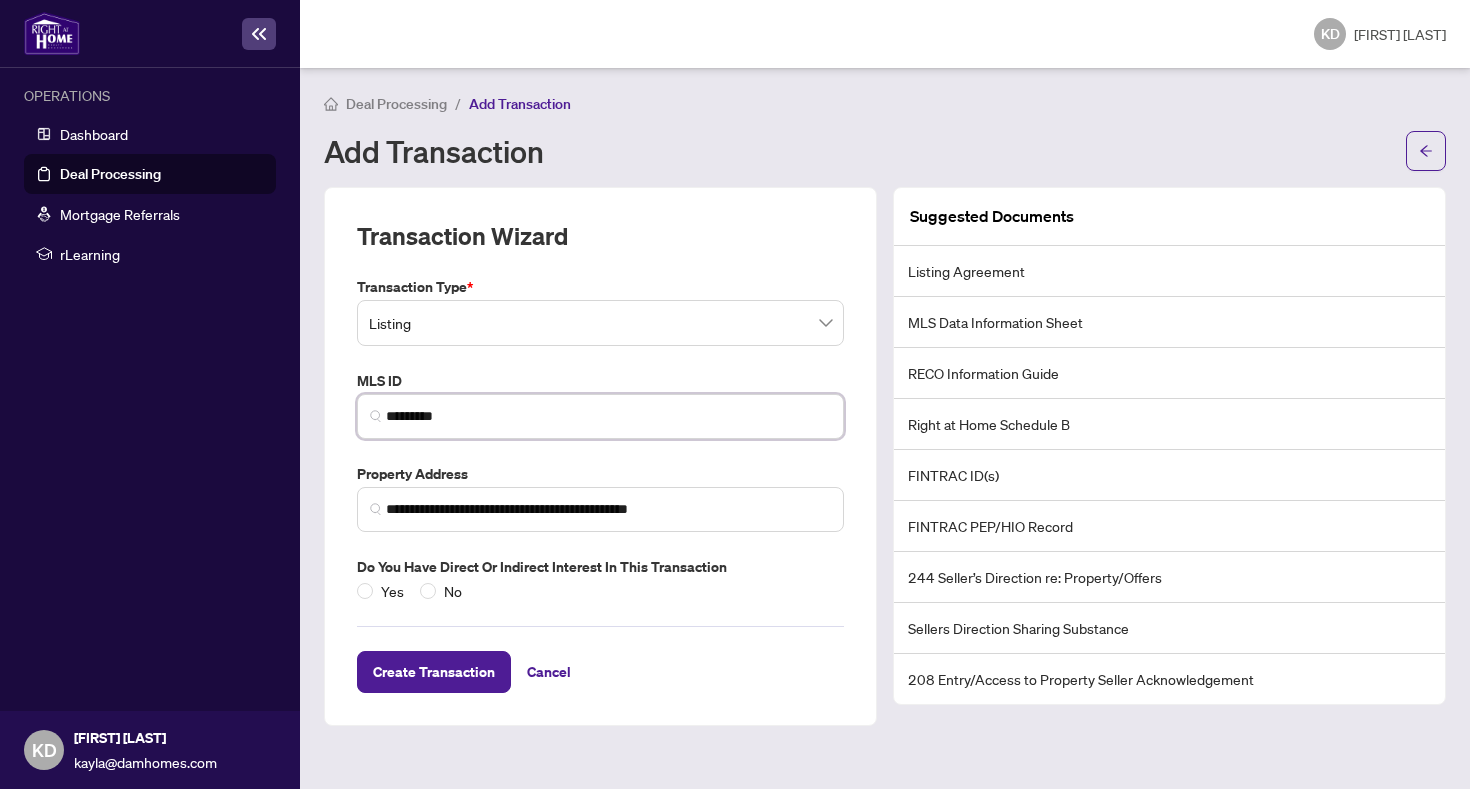 type on "*********" 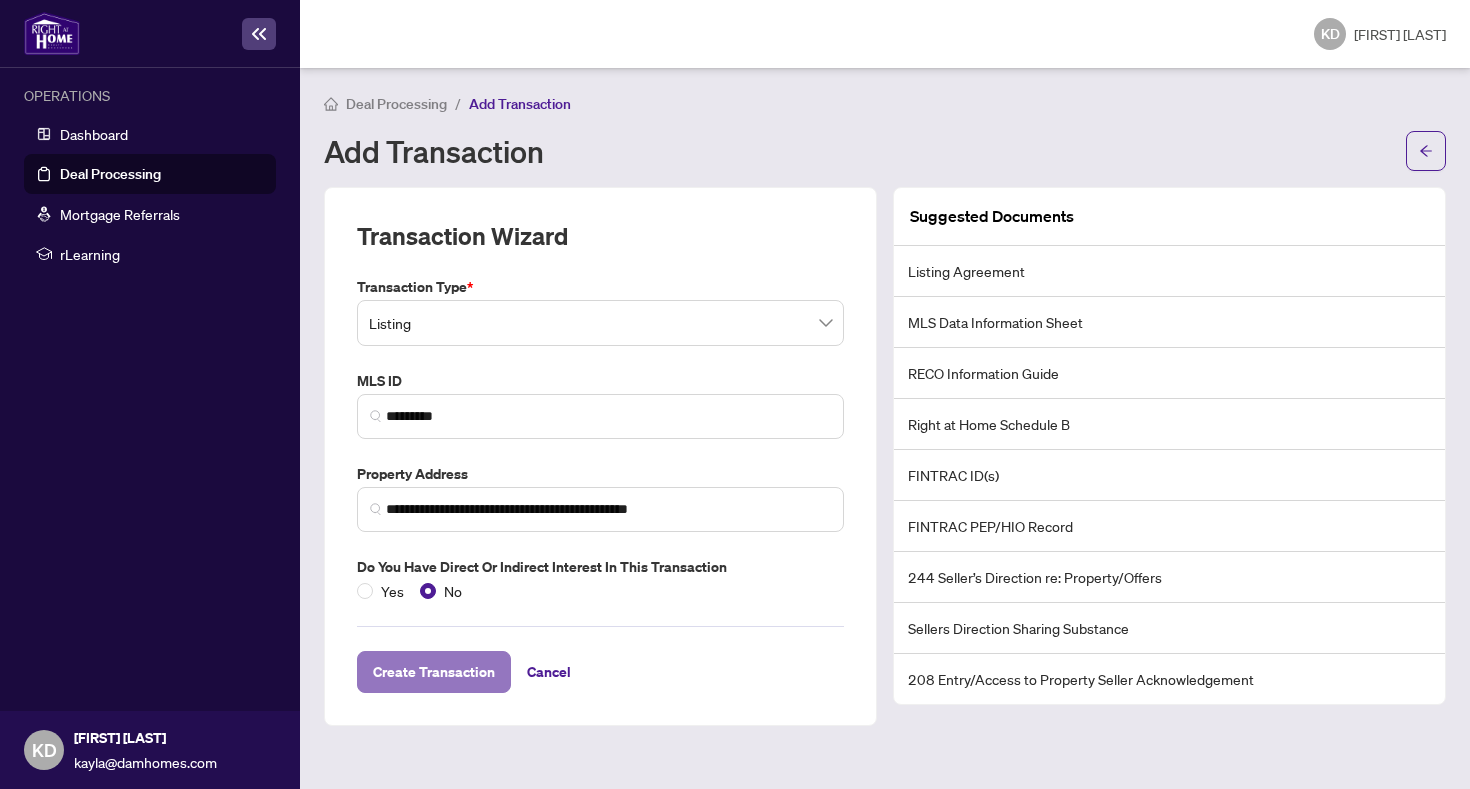click on "Create Transaction" at bounding box center [434, 672] 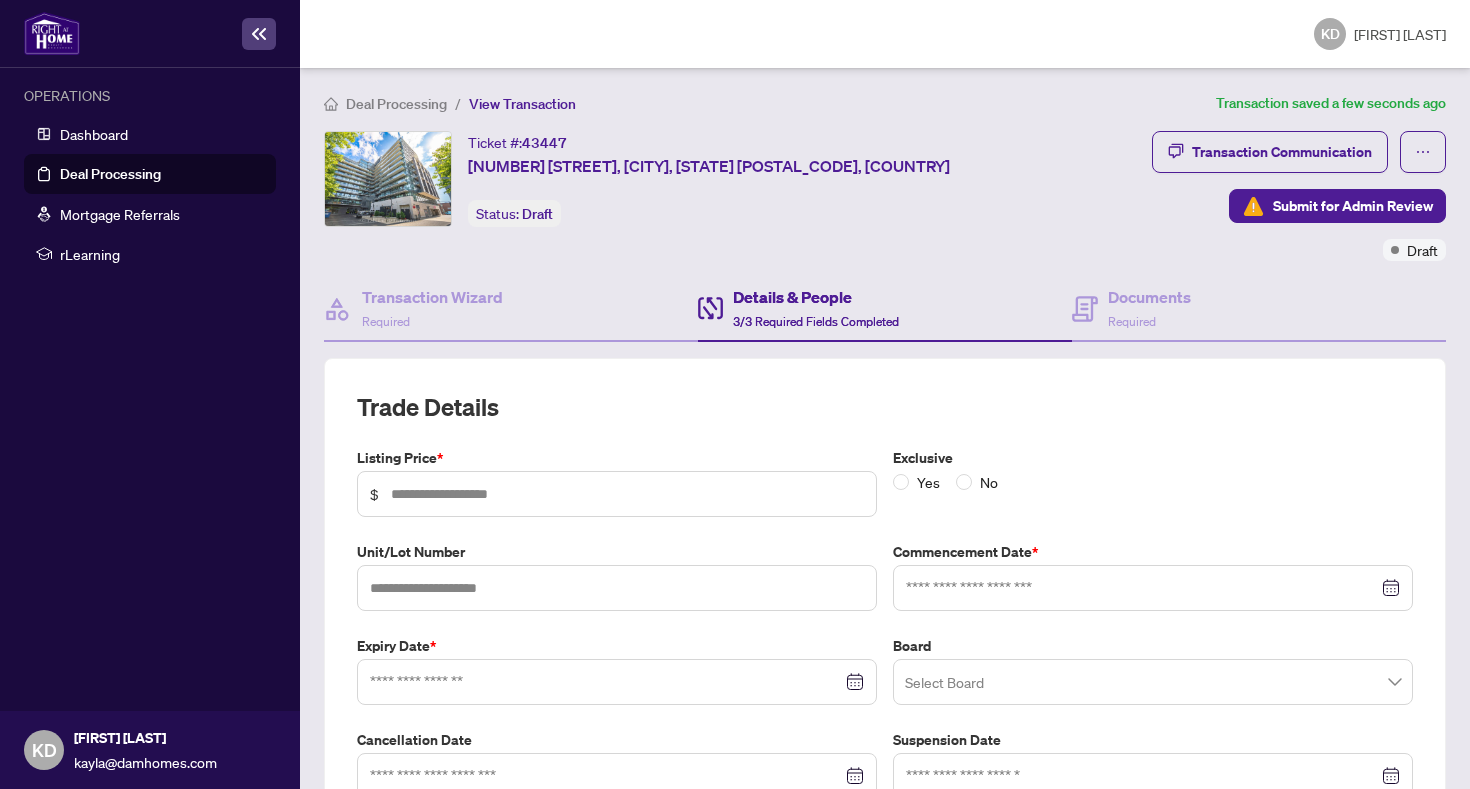 type on "*******" 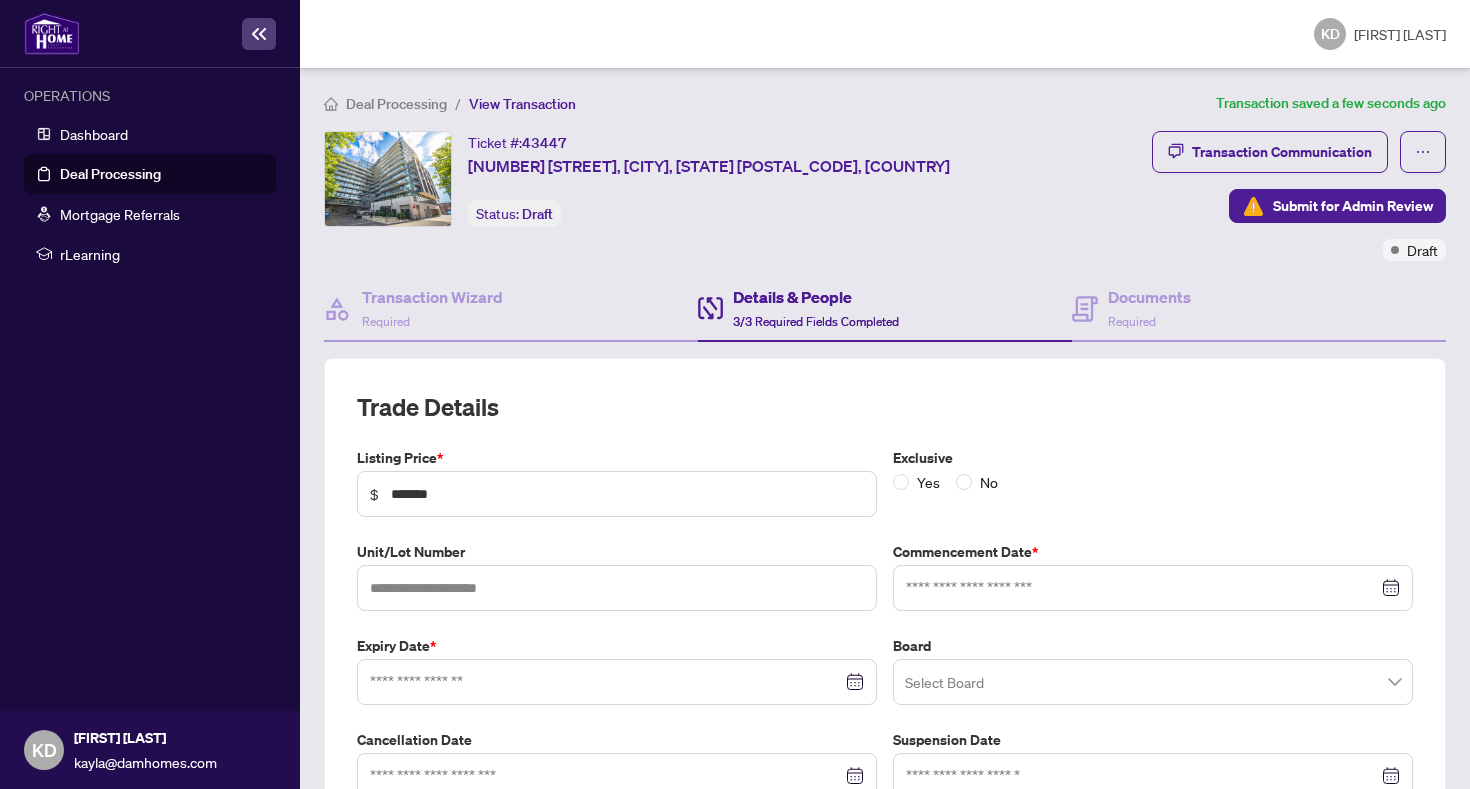 type on "**********" 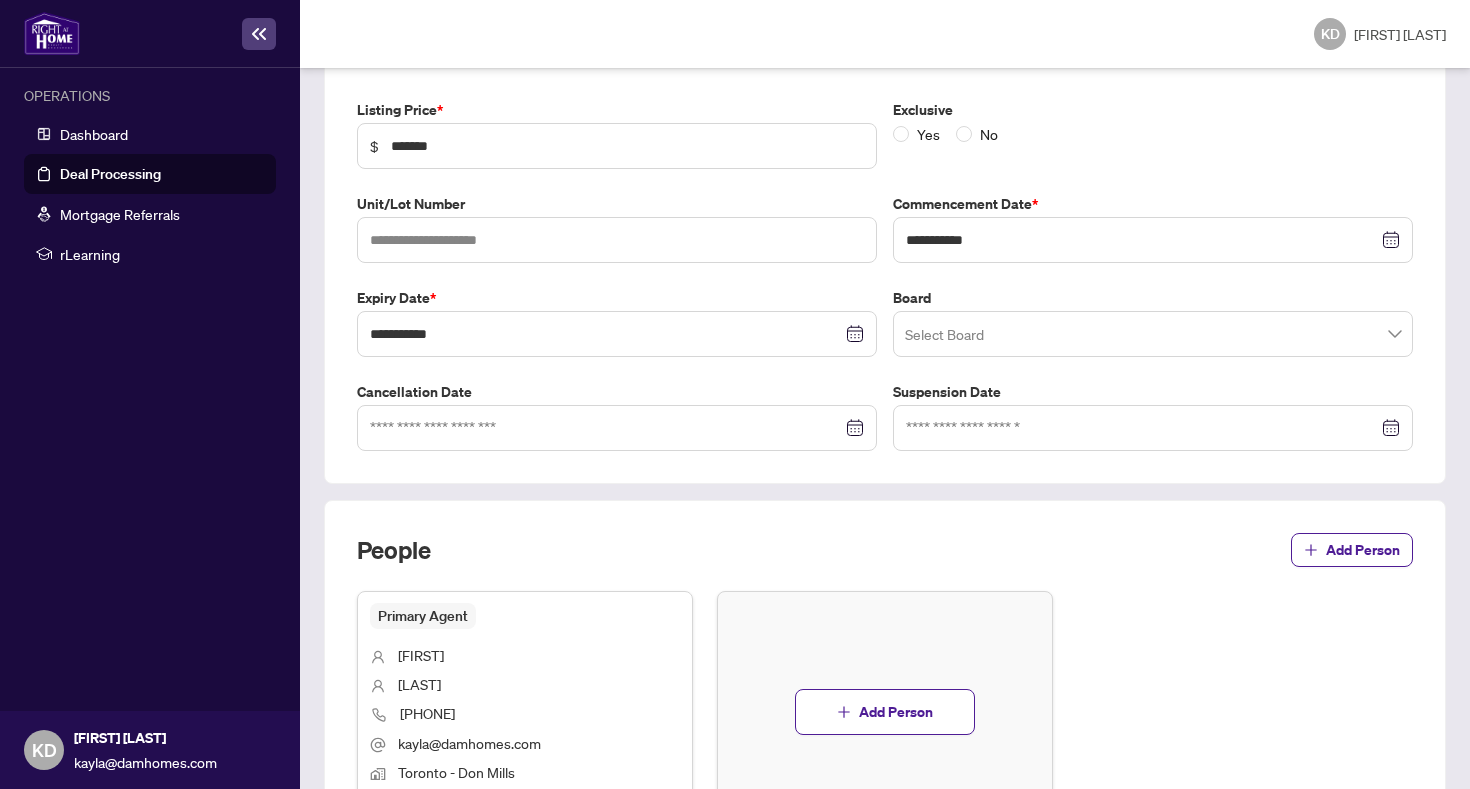 scroll, scrollTop: 354, scrollLeft: 0, axis: vertical 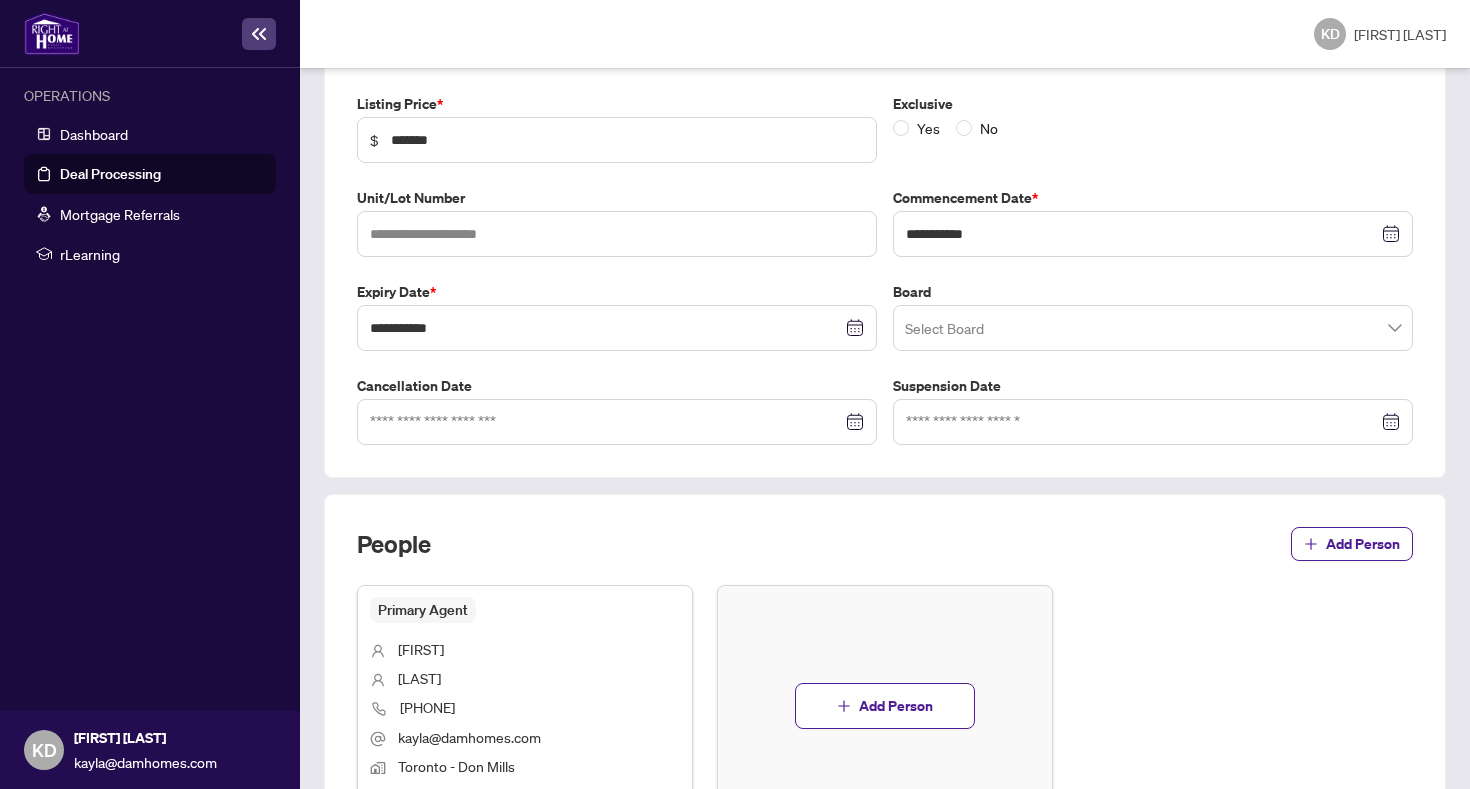 click at bounding box center [1153, 328] 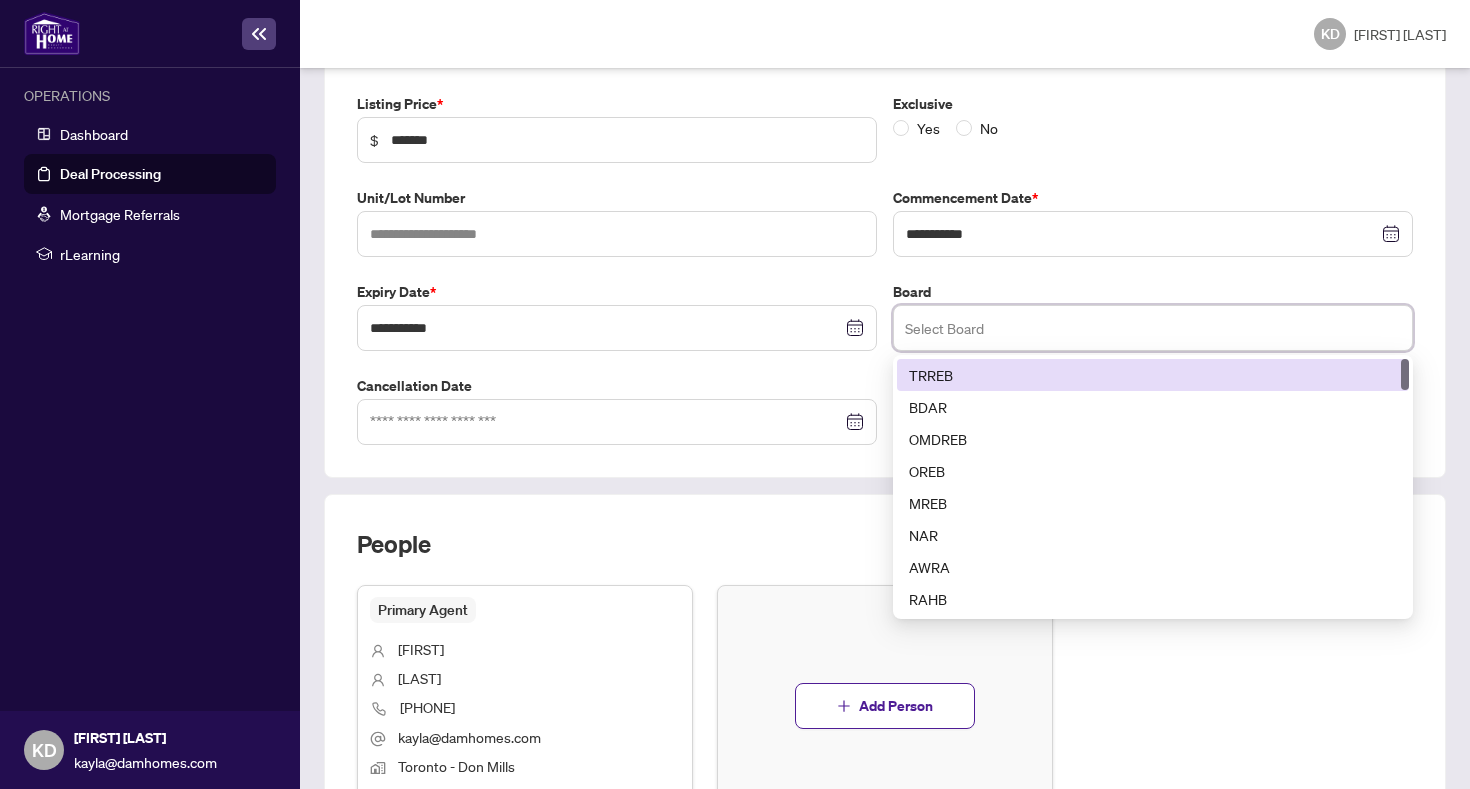 click on "TRREB" at bounding box center [1153, 375] 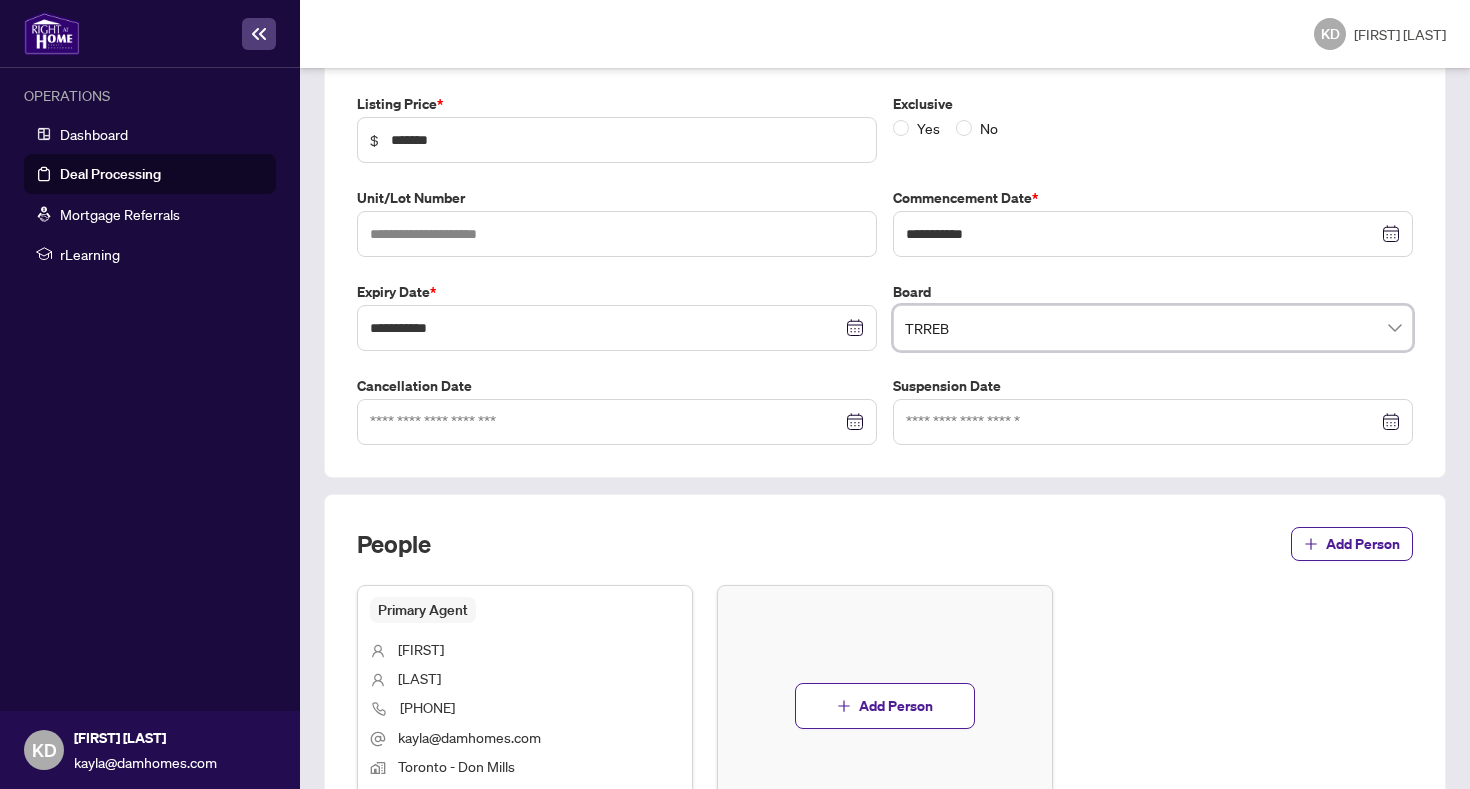 click at bounding box center [617, 422] 